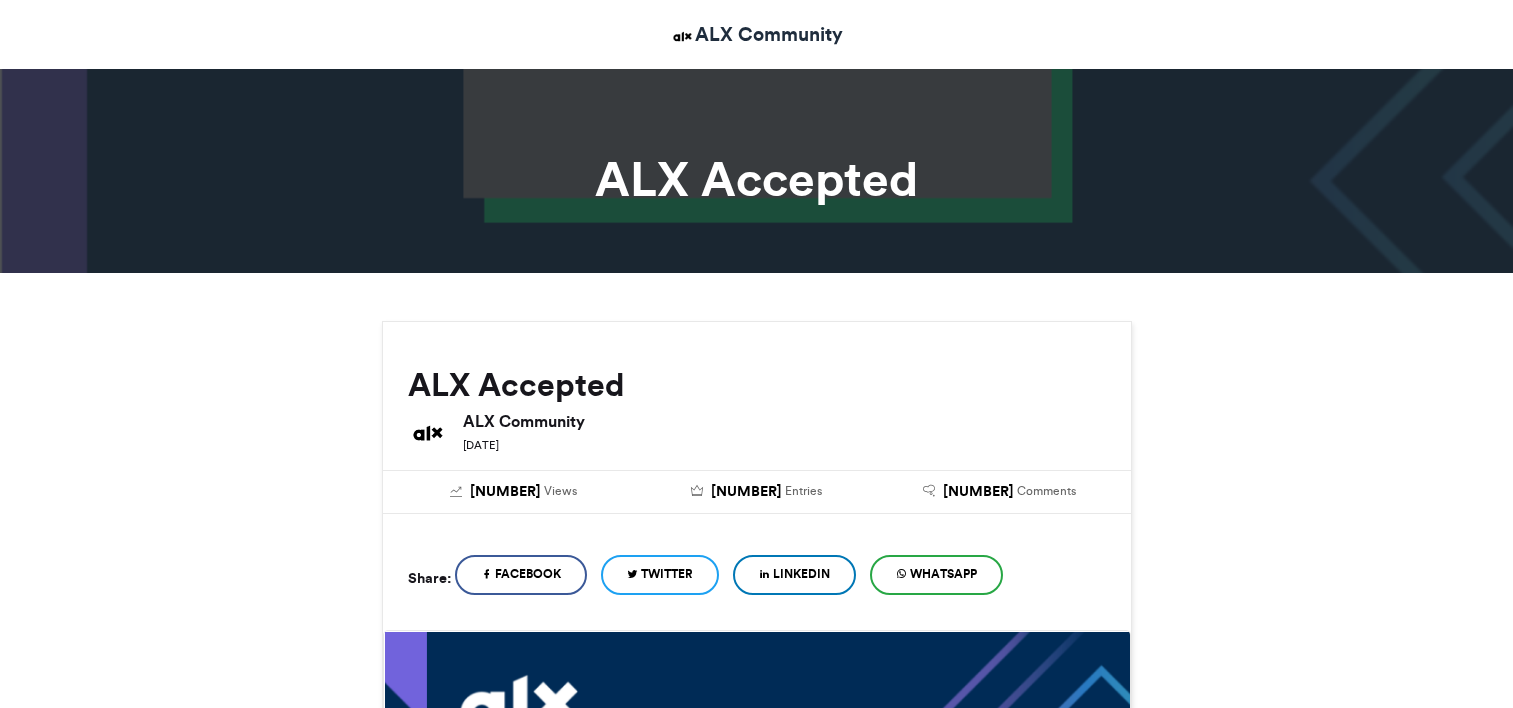 scroll, scrollTop: 0, scrollLeft: 0, axis: both 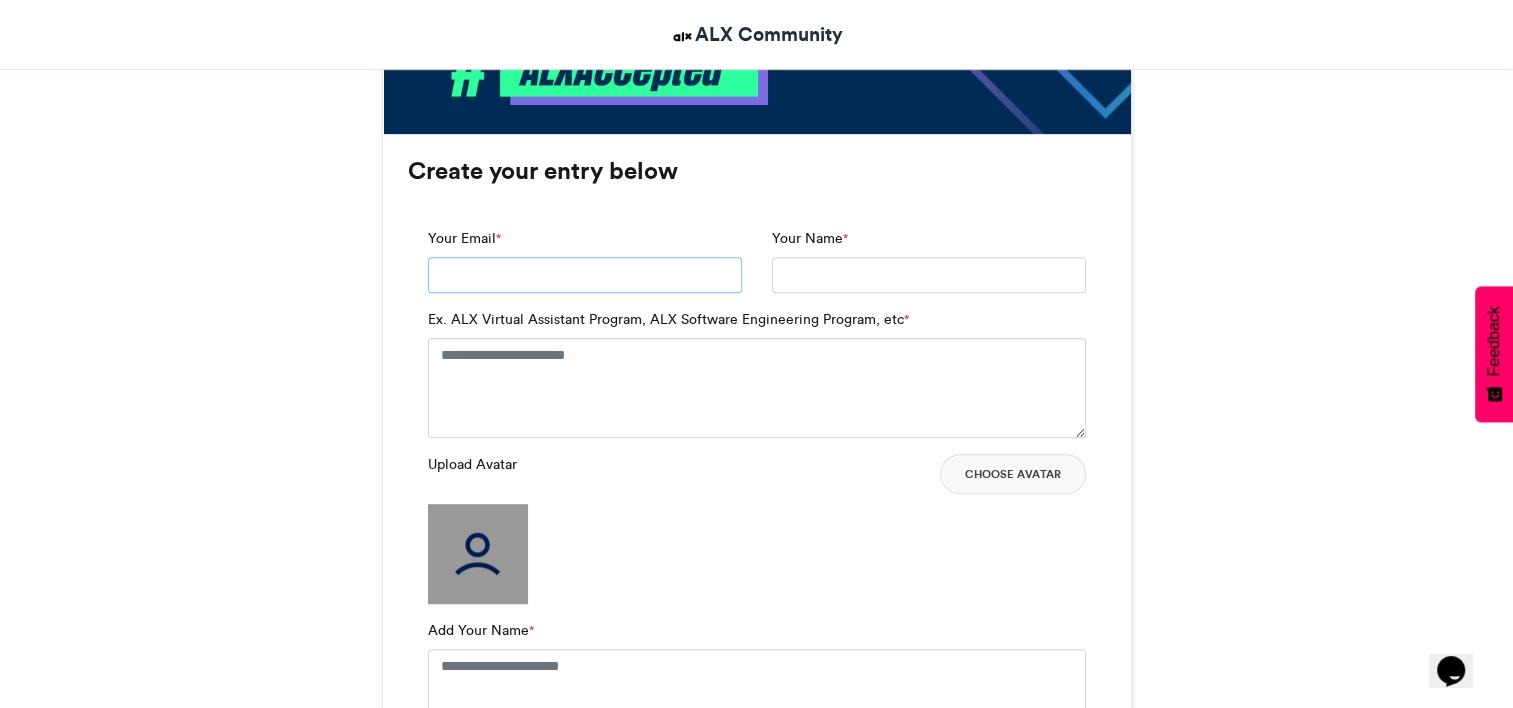 click on "Your Email  *" at bounding box center (585, 275) 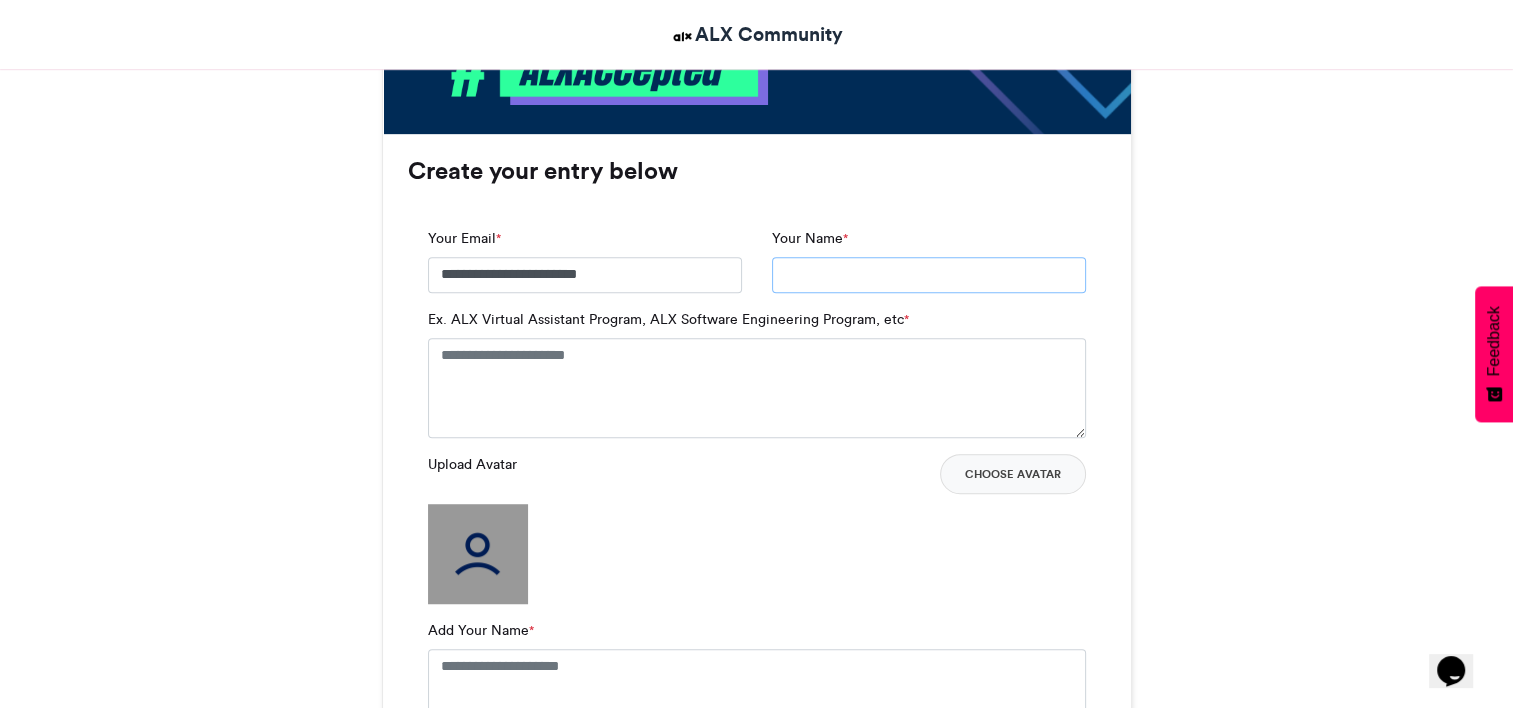 type on "**********" 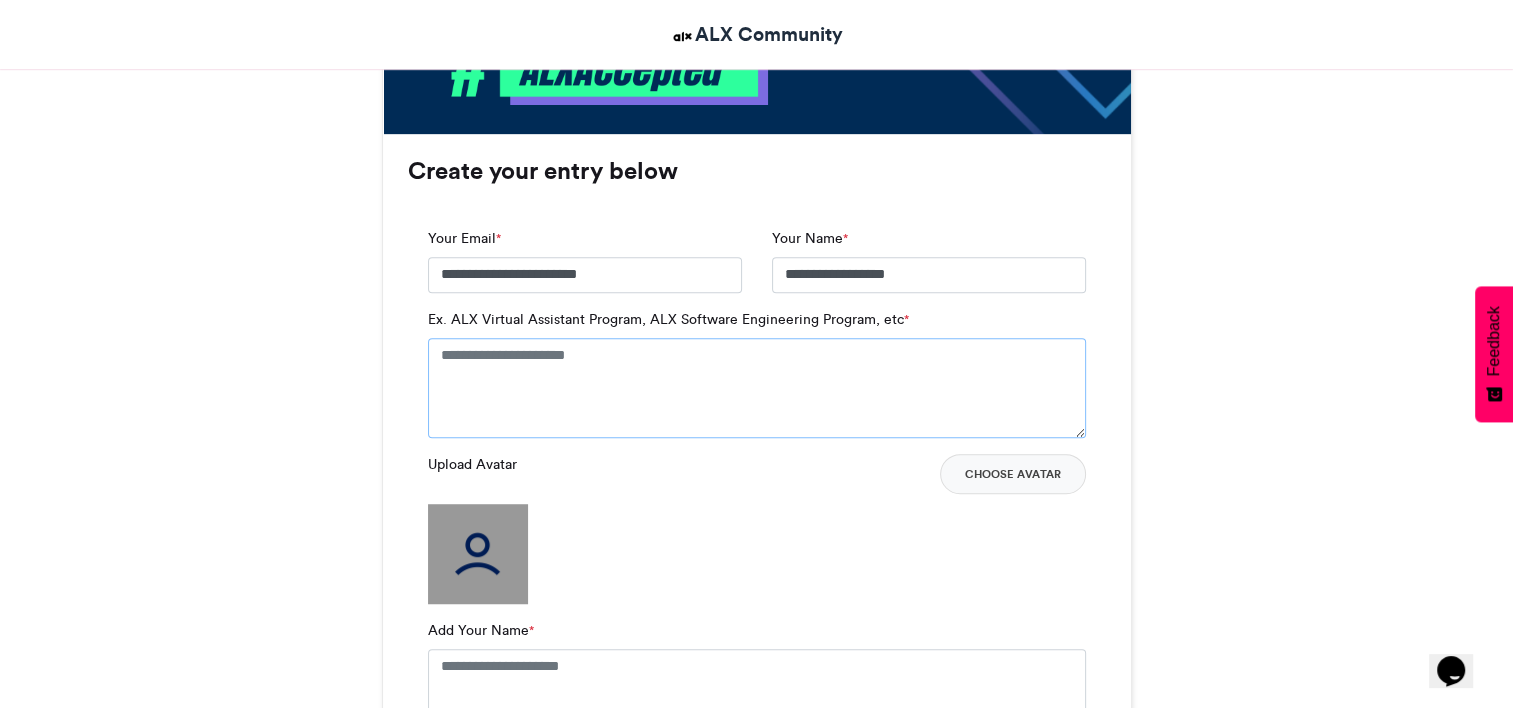 click on "Ex. ALX Virtual Assistant Program, ALX Software Engineering Program, etc  *" at bounding box center [757, 388] 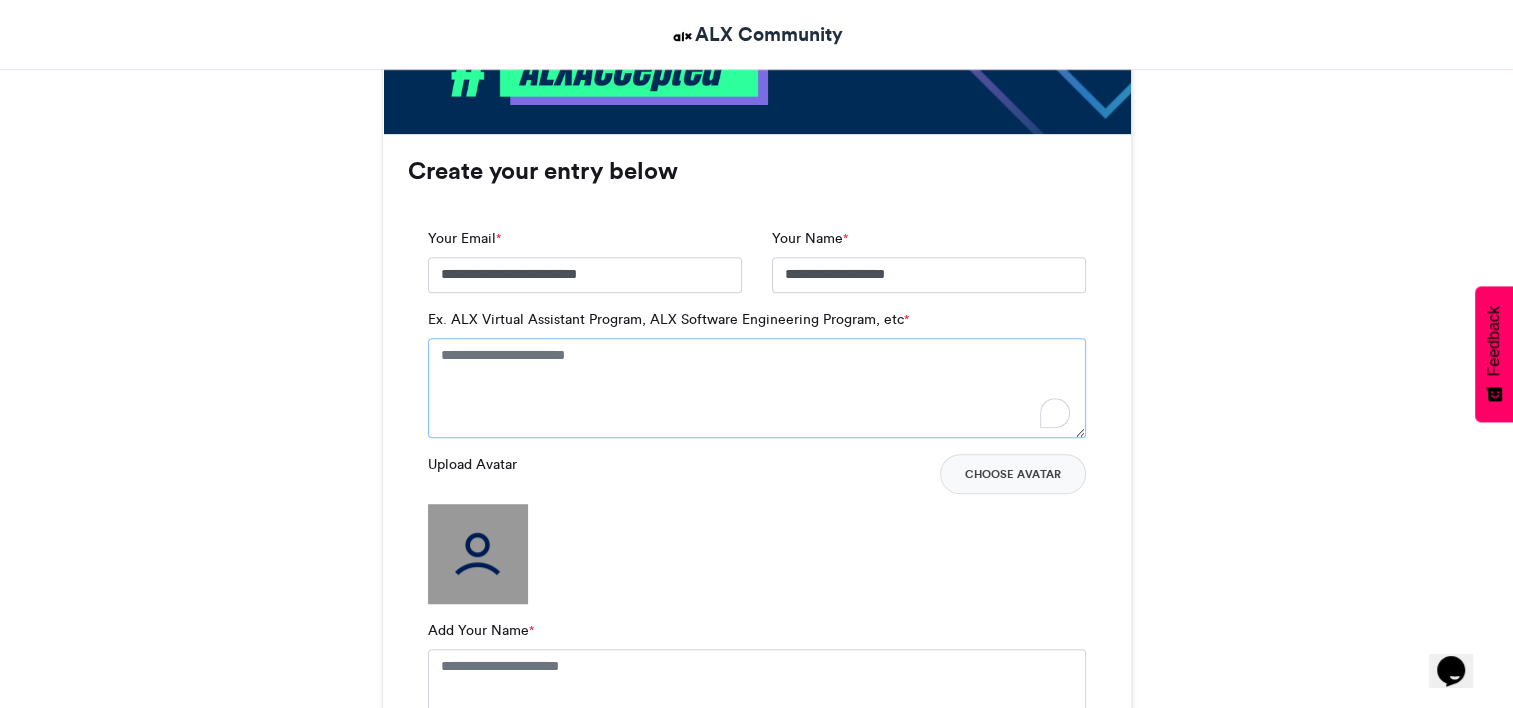 type on "**********" 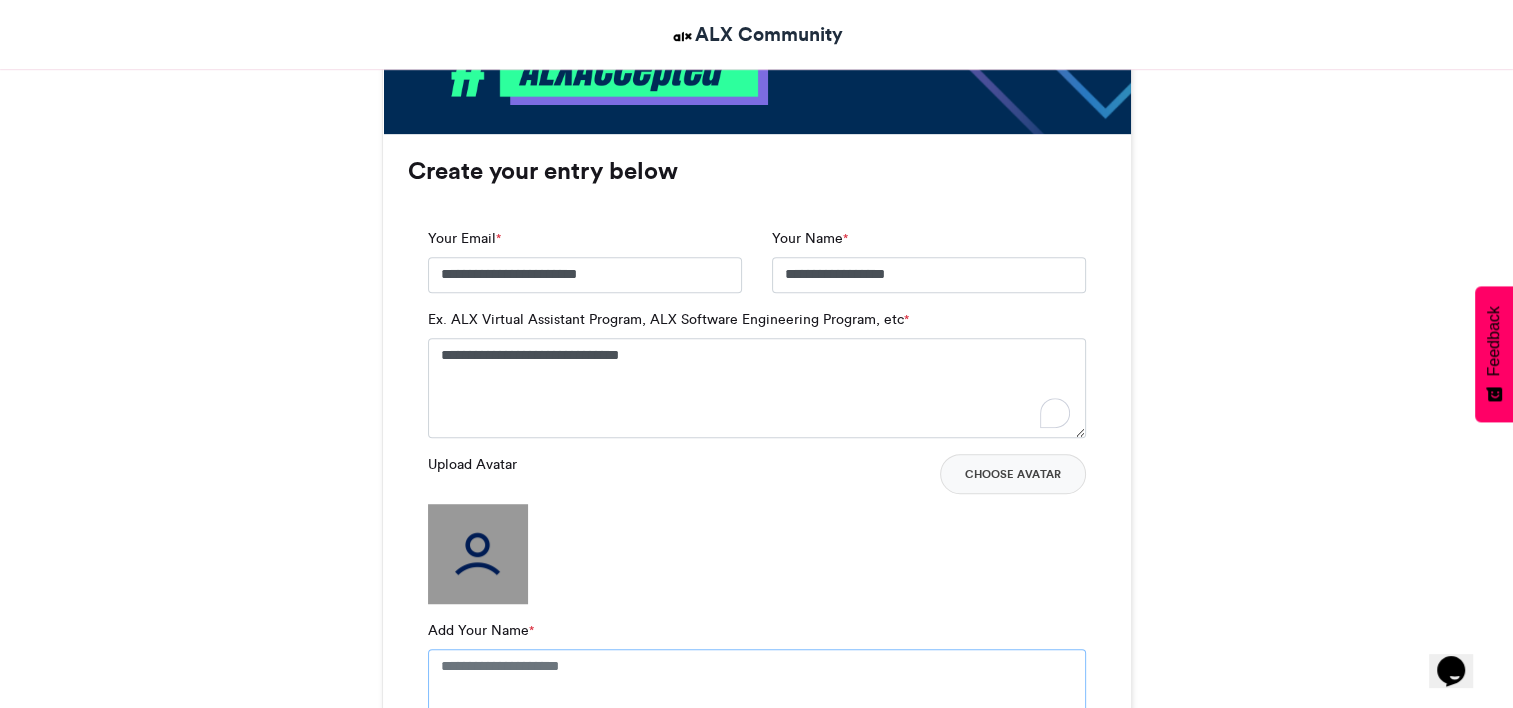 type on "**********" 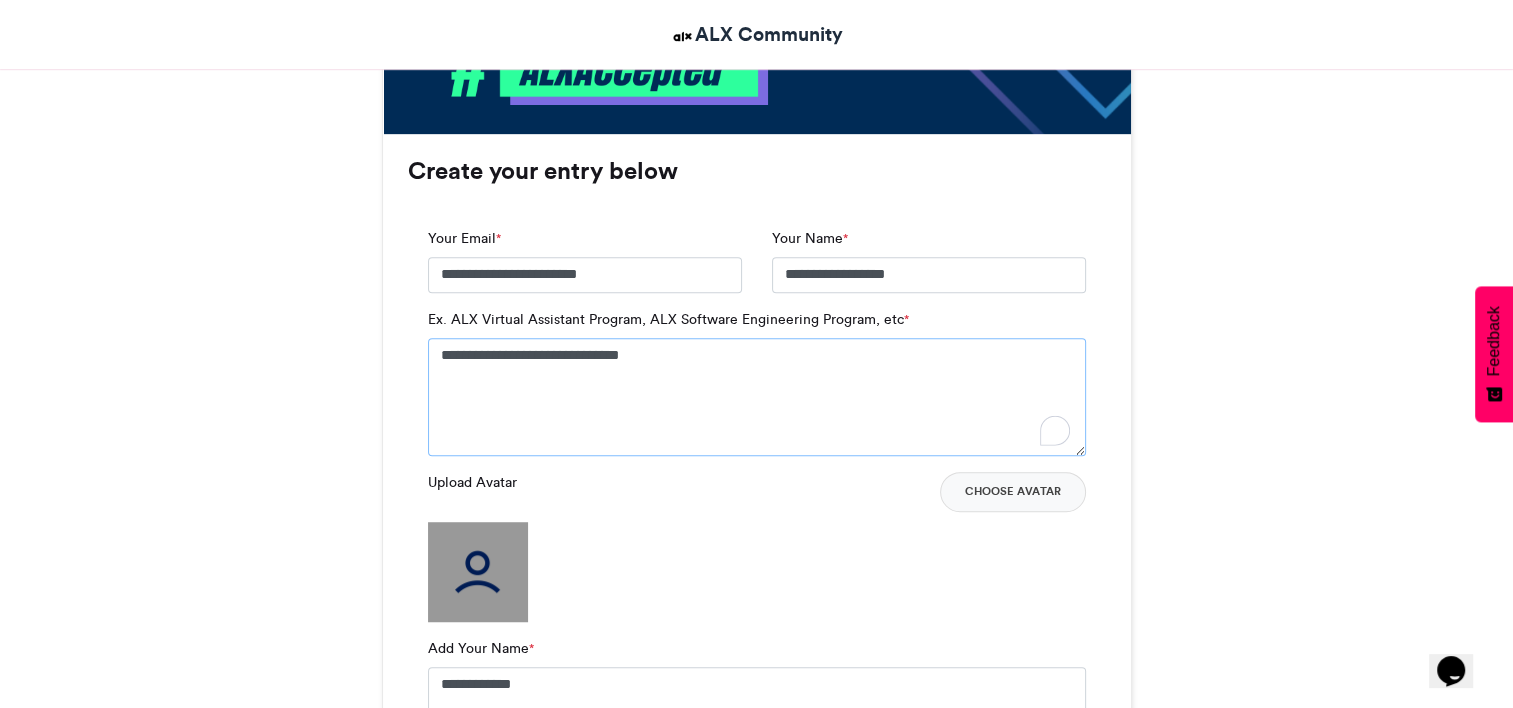 click on "**********" at bounding box center [757, 397] 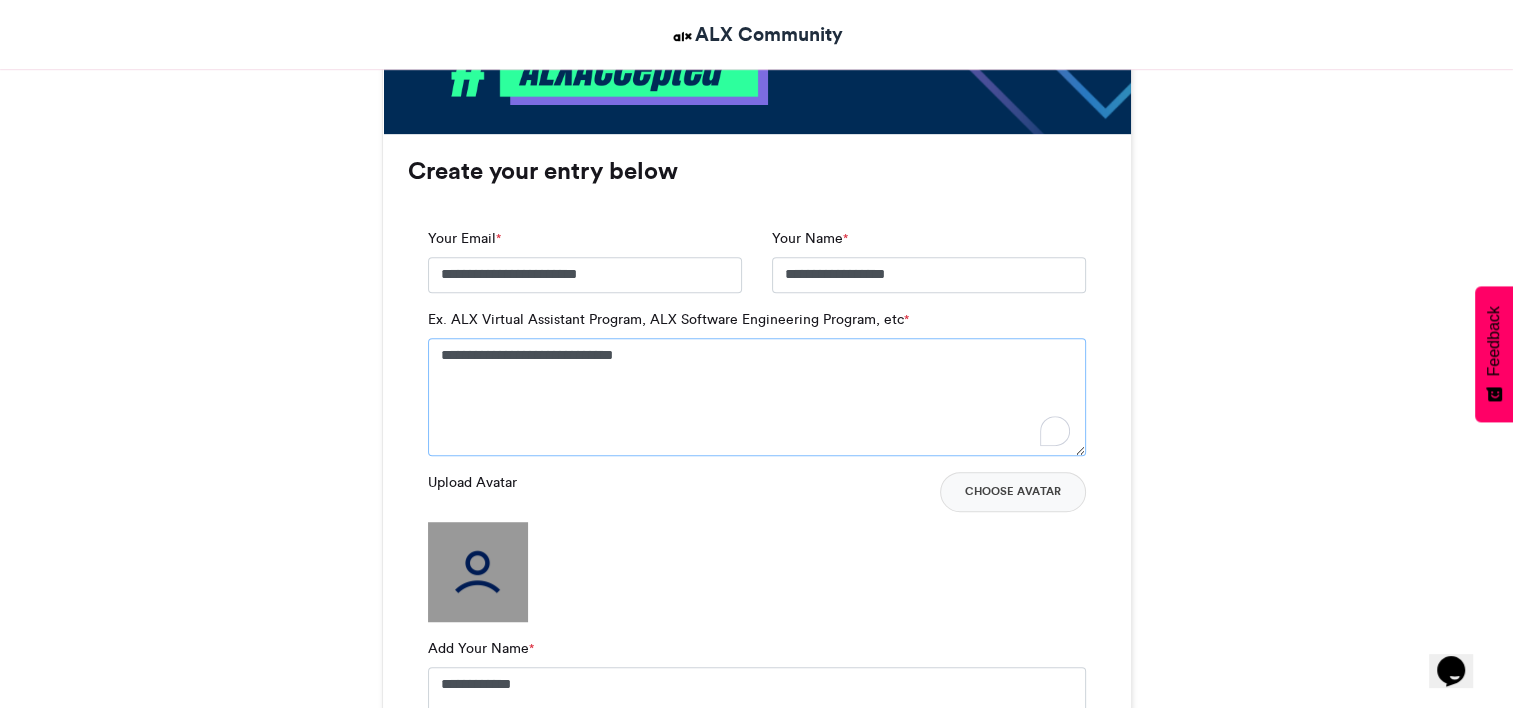 click on "**********" at bounding box center (757, 397) 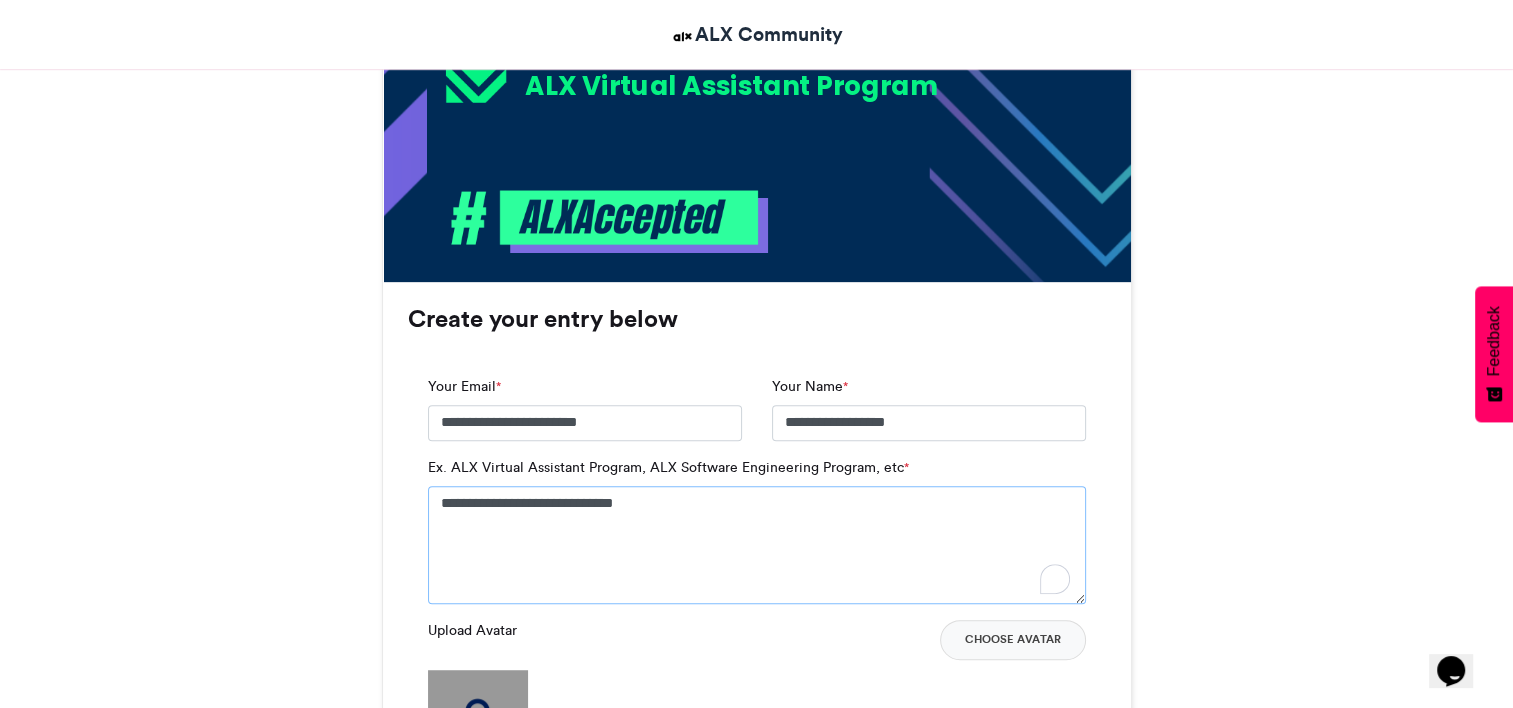 scroll, scrollTop: 1096, scrollLeft: 0, axis: vertical 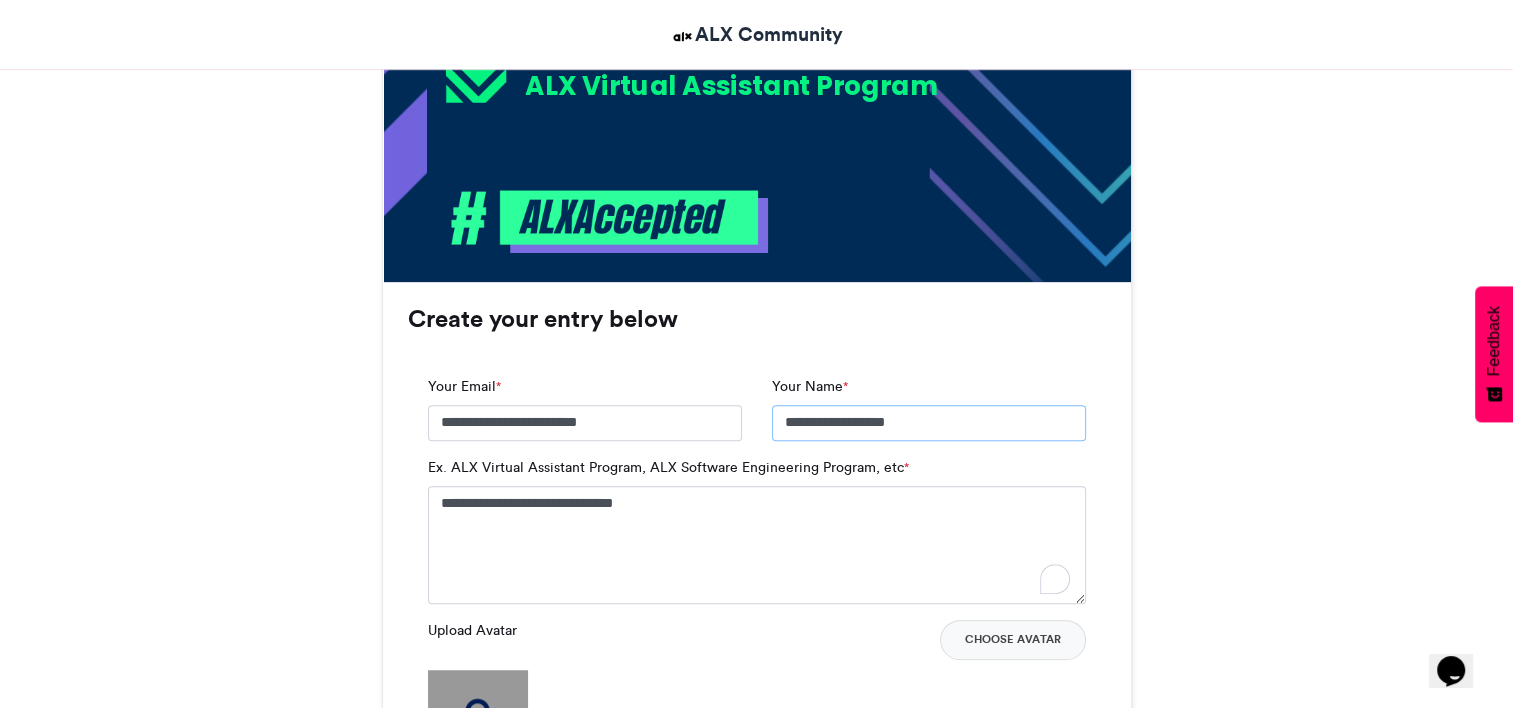 click on "**********" at bounding box center (929, 423) 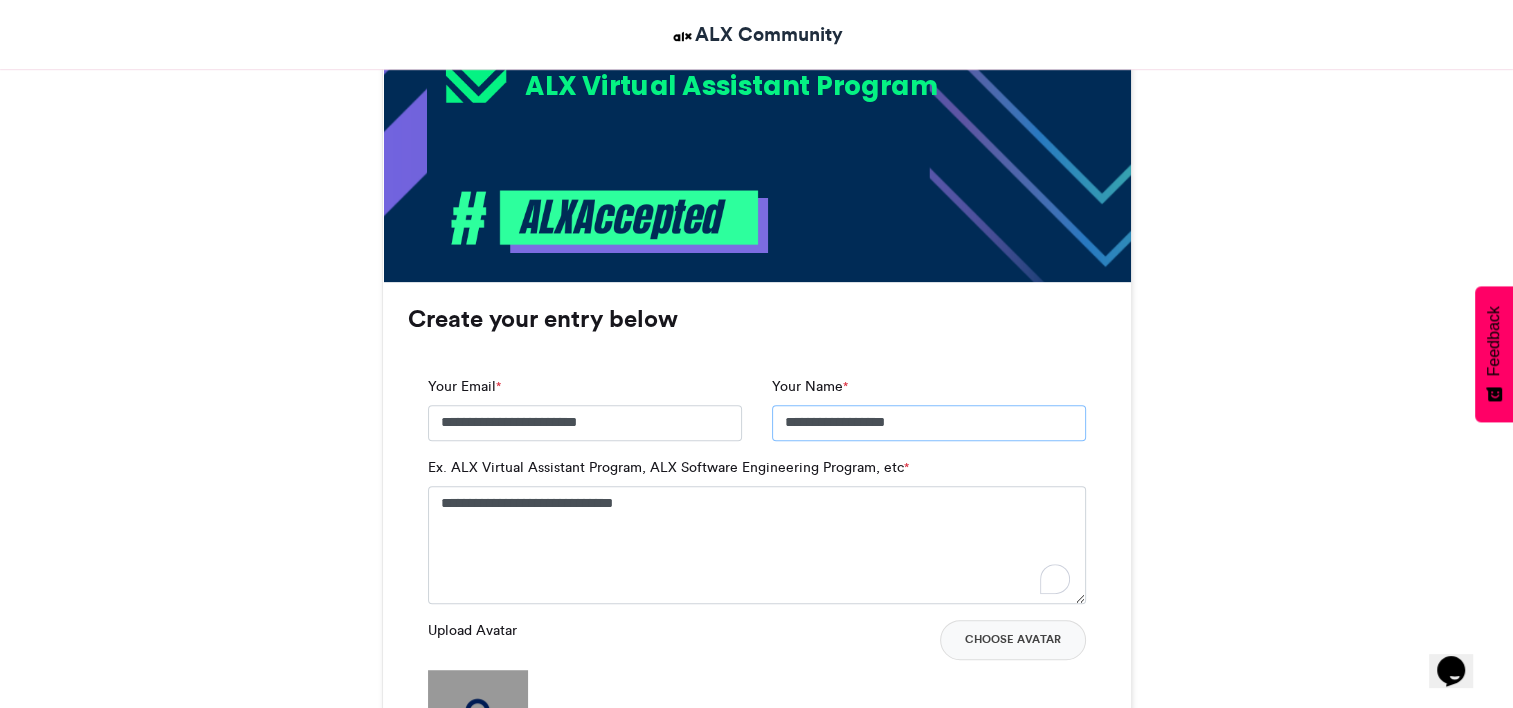 click on "**********" at bounding box center [929, 423] 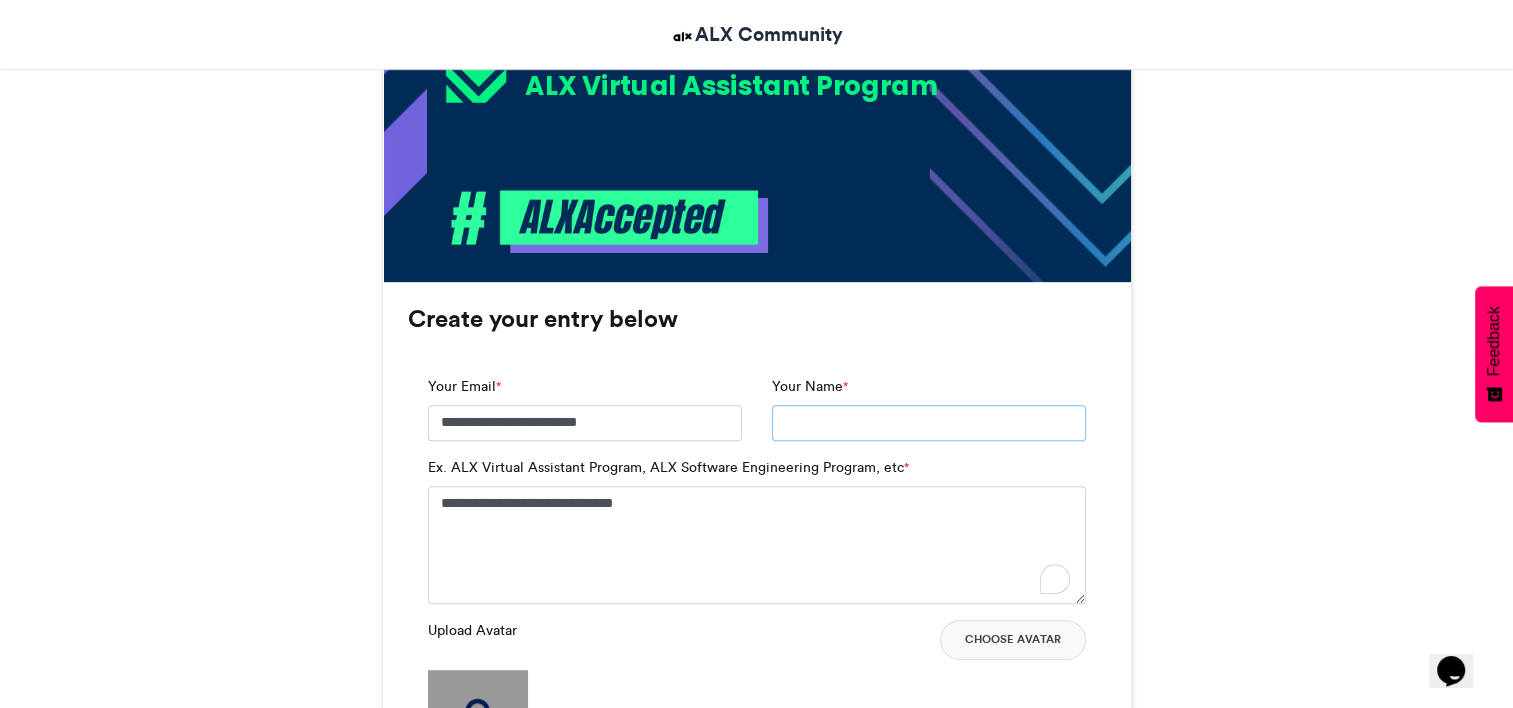 paste on "**********" 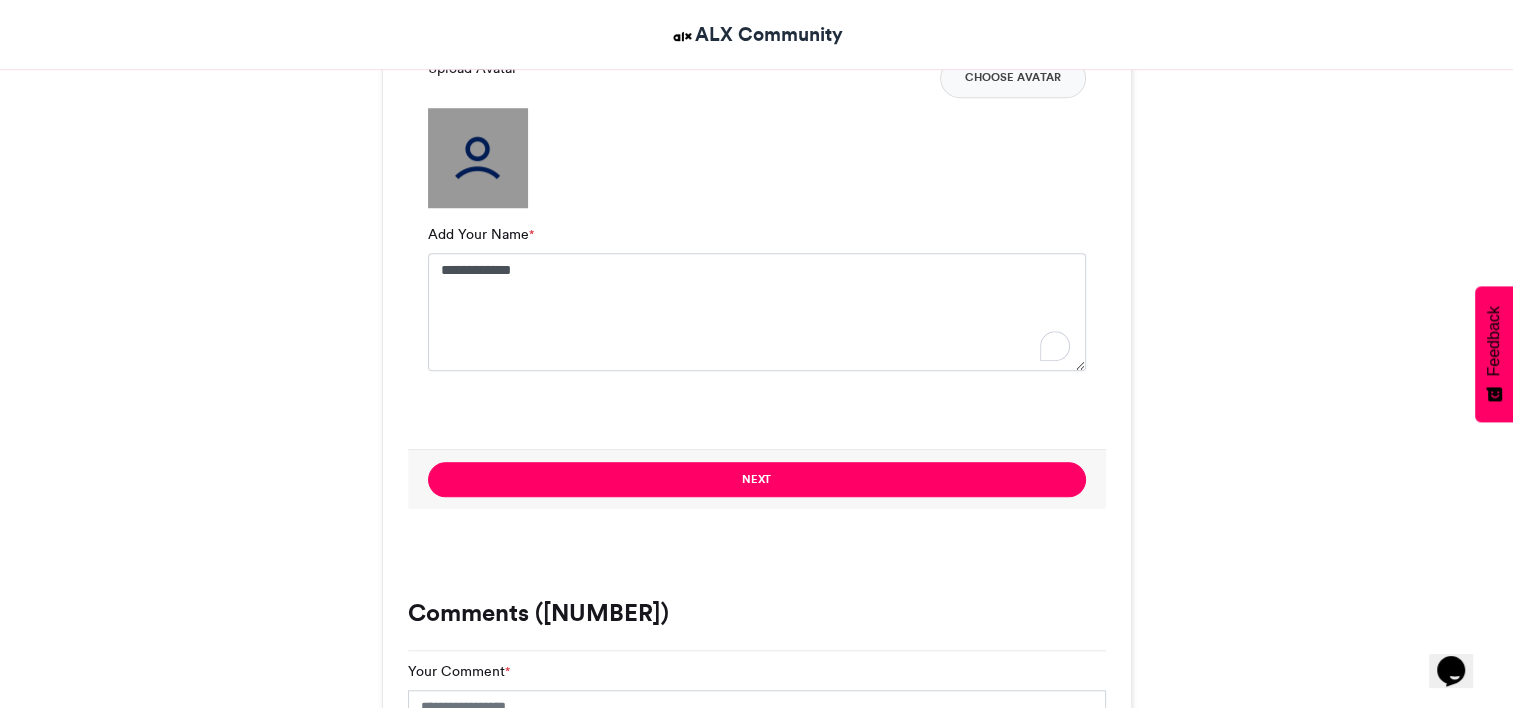 scroll, scrollTop: 1659, scrollLeft: 0, axis: vertical 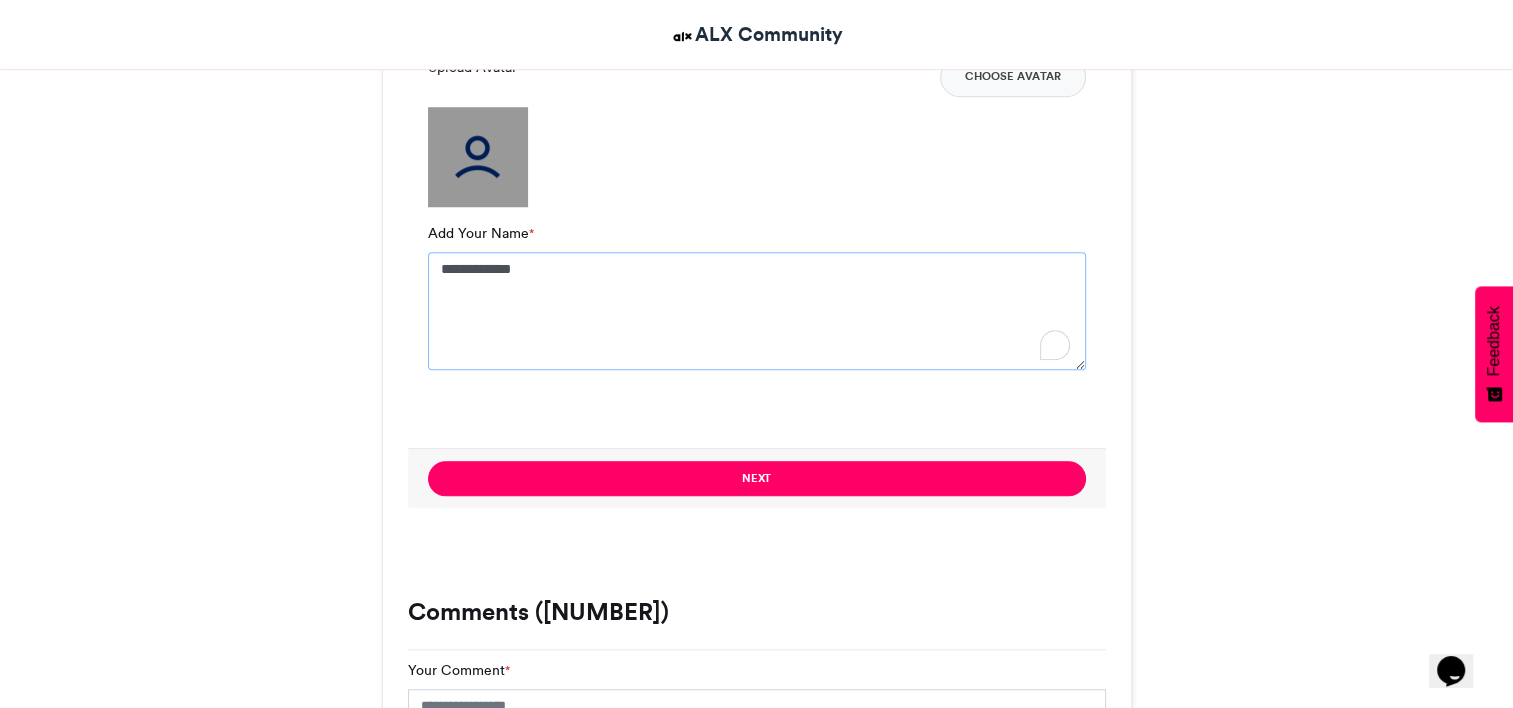 click on "**********" at bounding box center [757, 311] 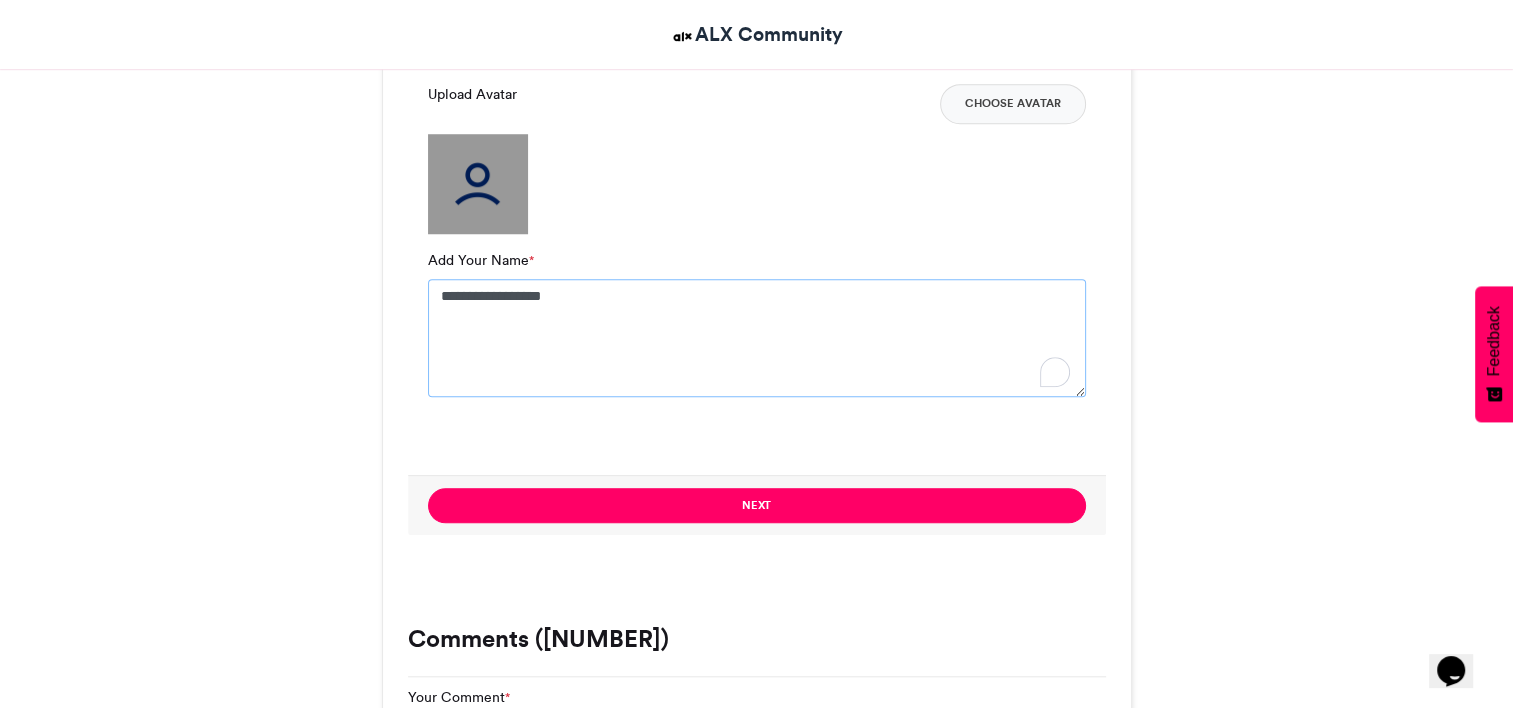 scroll, scrollTop: 1630, scrollLeft: 0, axis: vertical 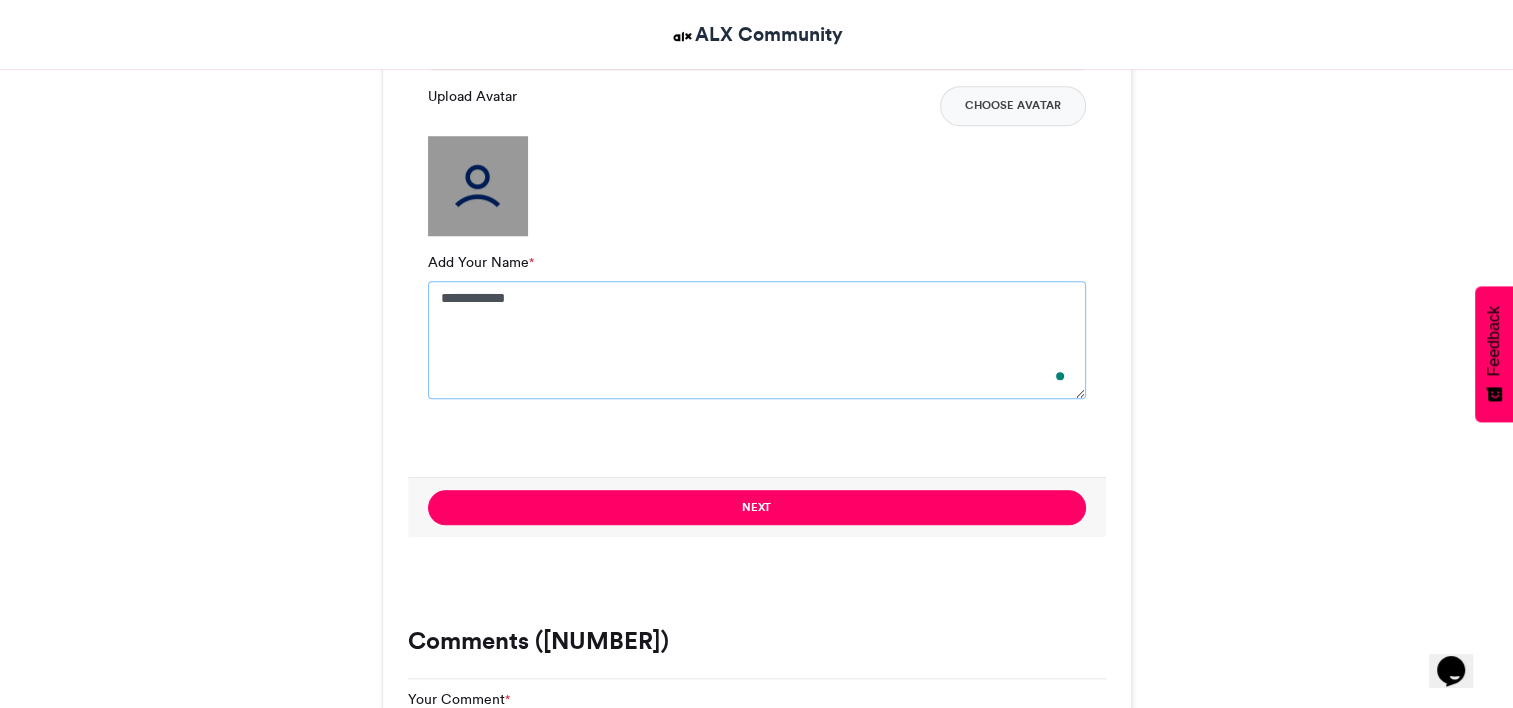type on "**********" 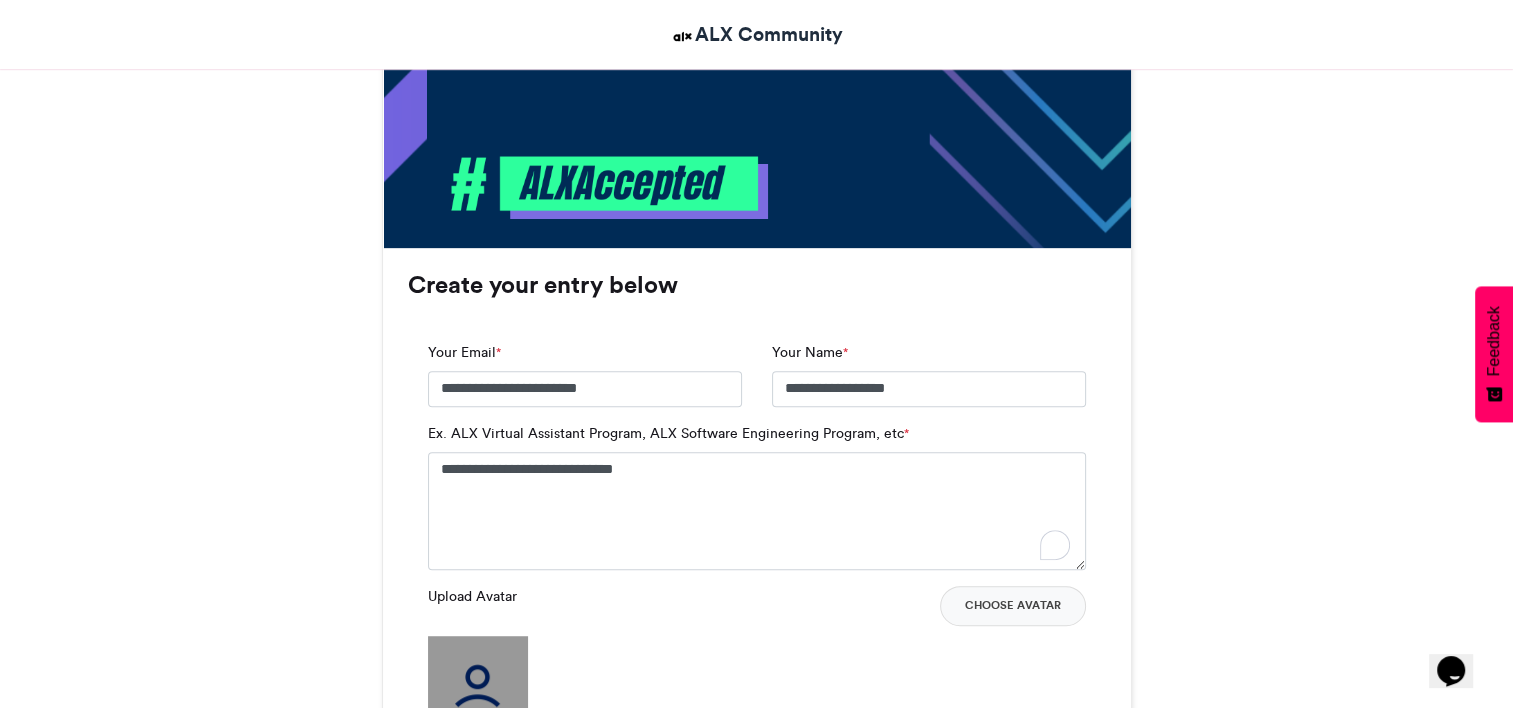 scroll, scrollTop: 1124, scrollLeft: 0, axis: vertical 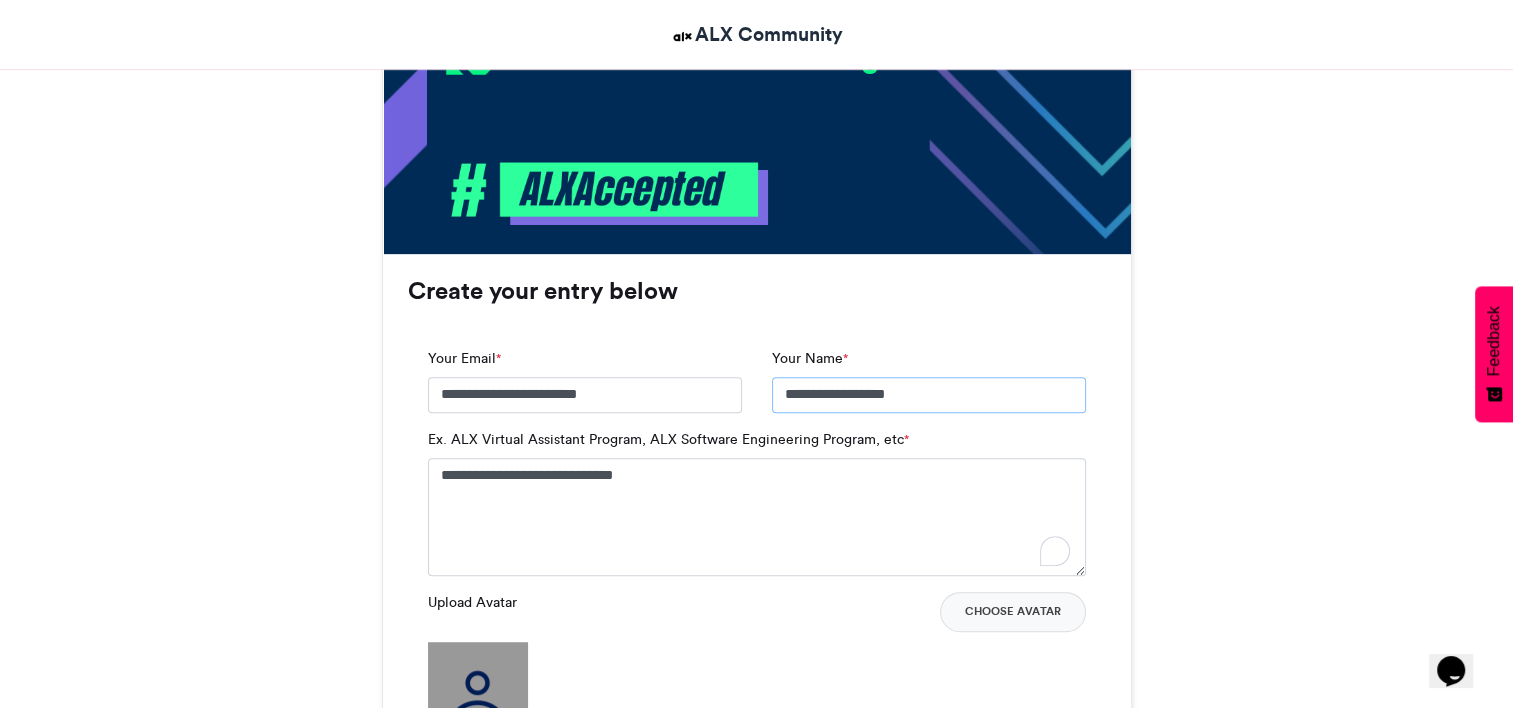 click on "**********" at bounding box center (929, 395) 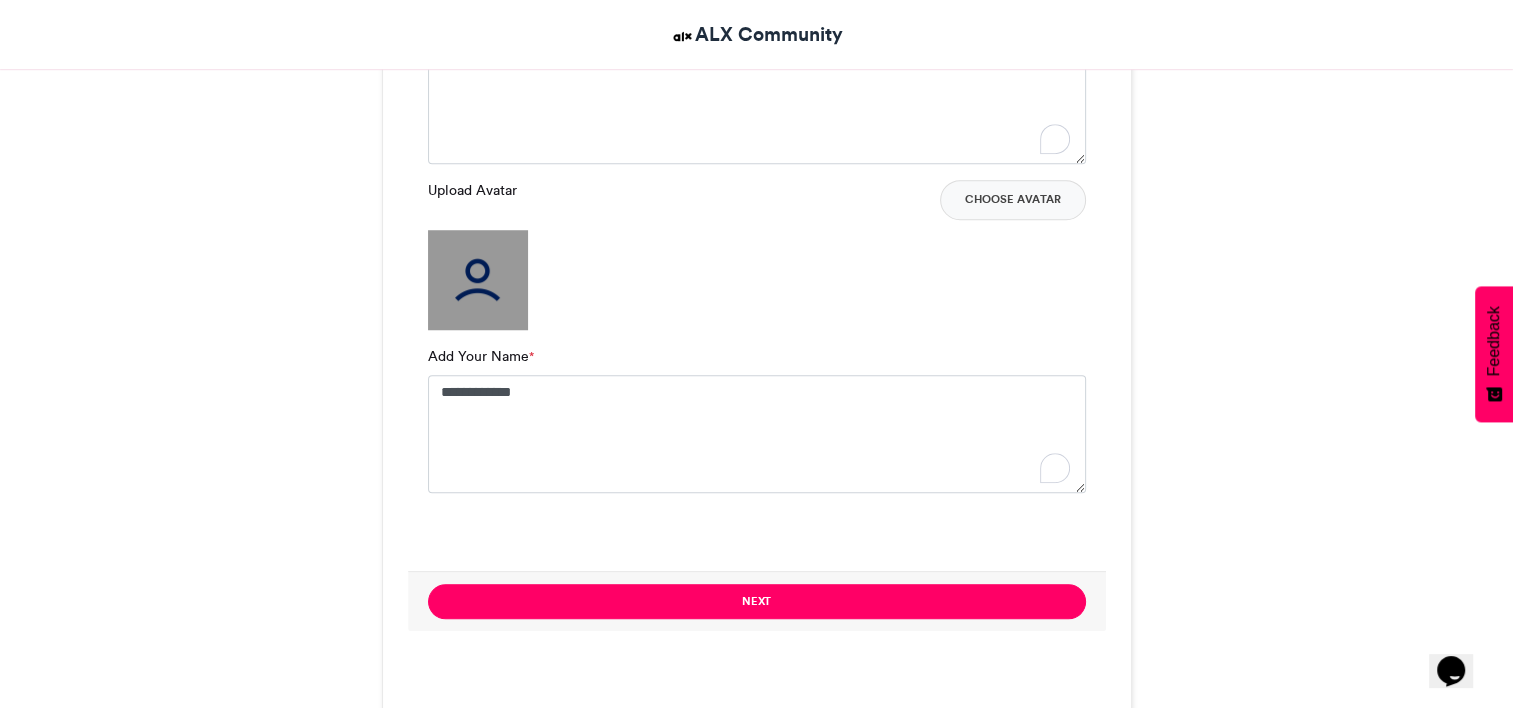scroll, scrollTop: 1544, scrollLeft: 0, axis: vertical 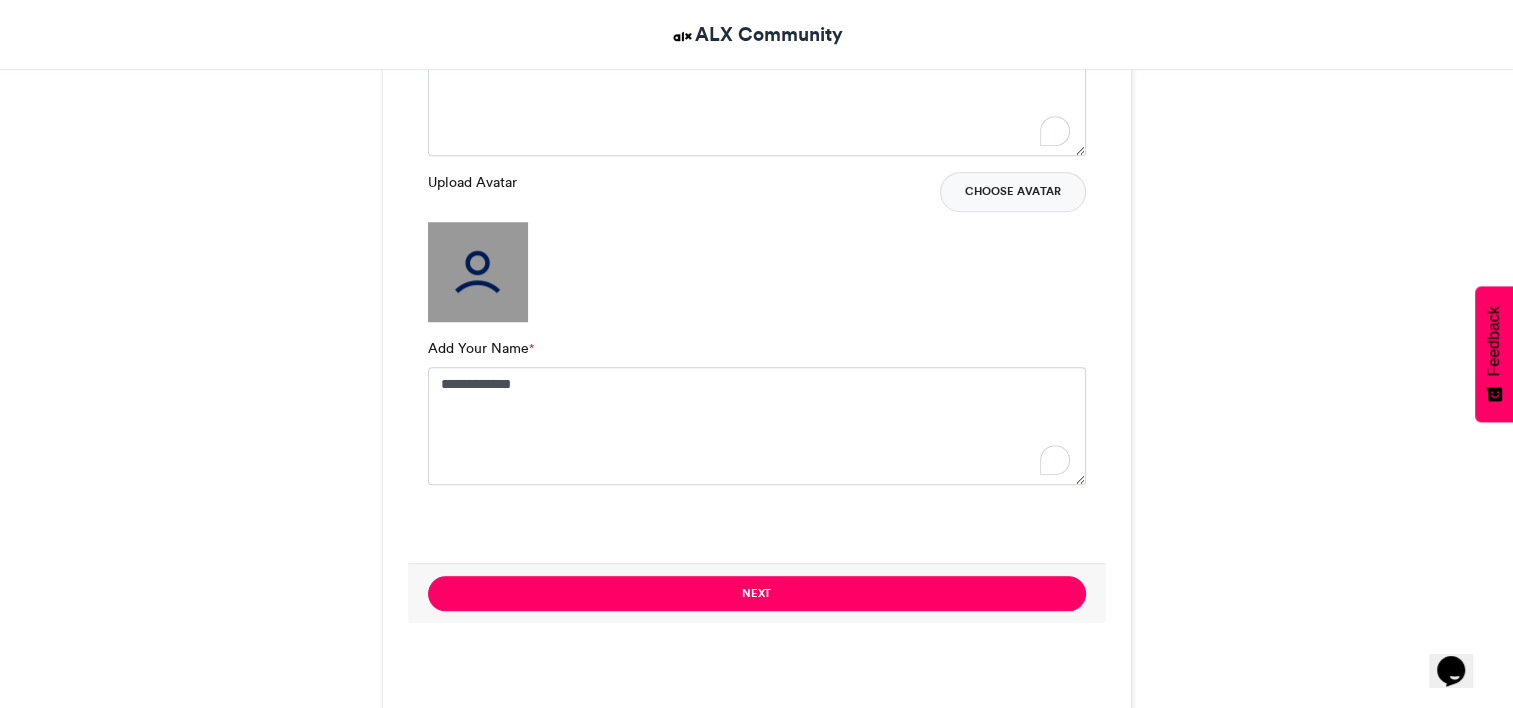 type on "**********" 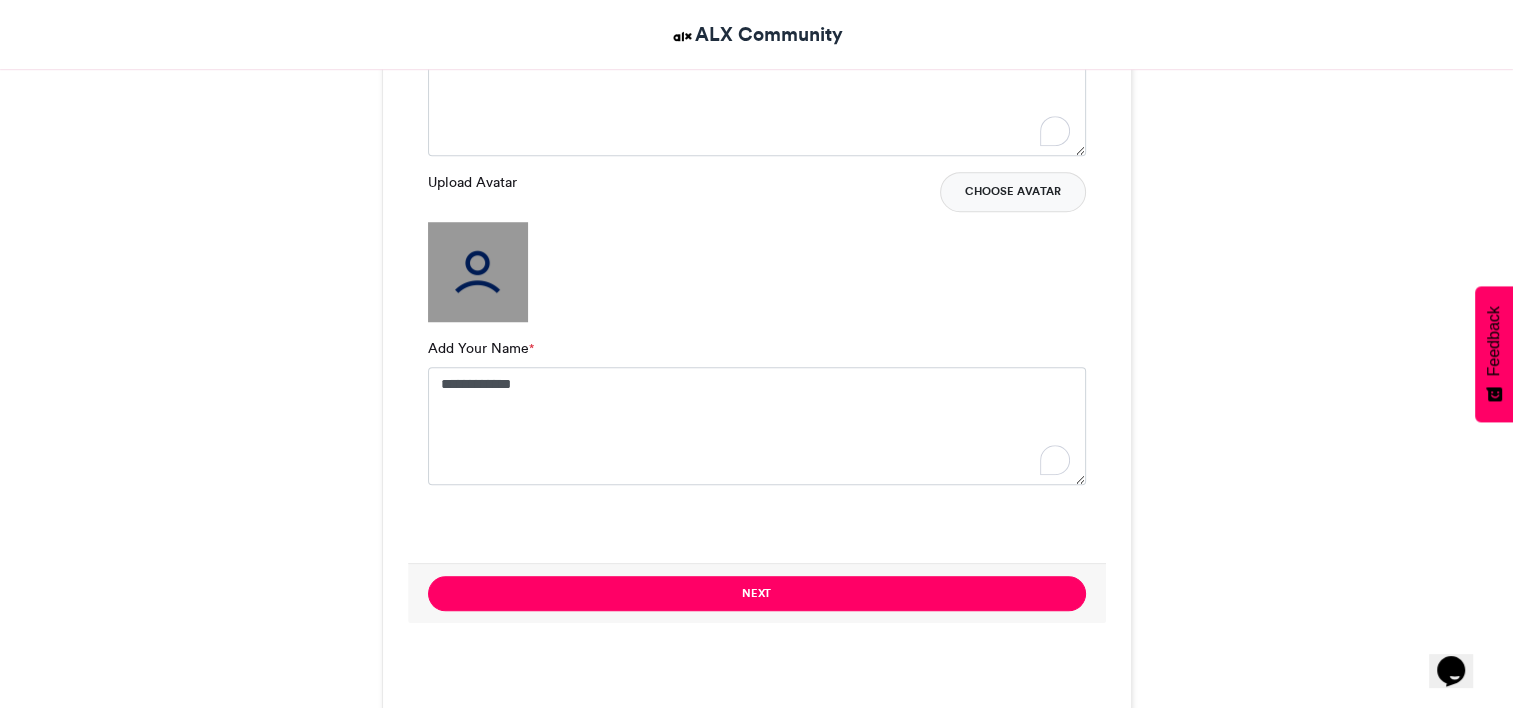 click on "Choose Avatar" at bounding box center (1013, 192) 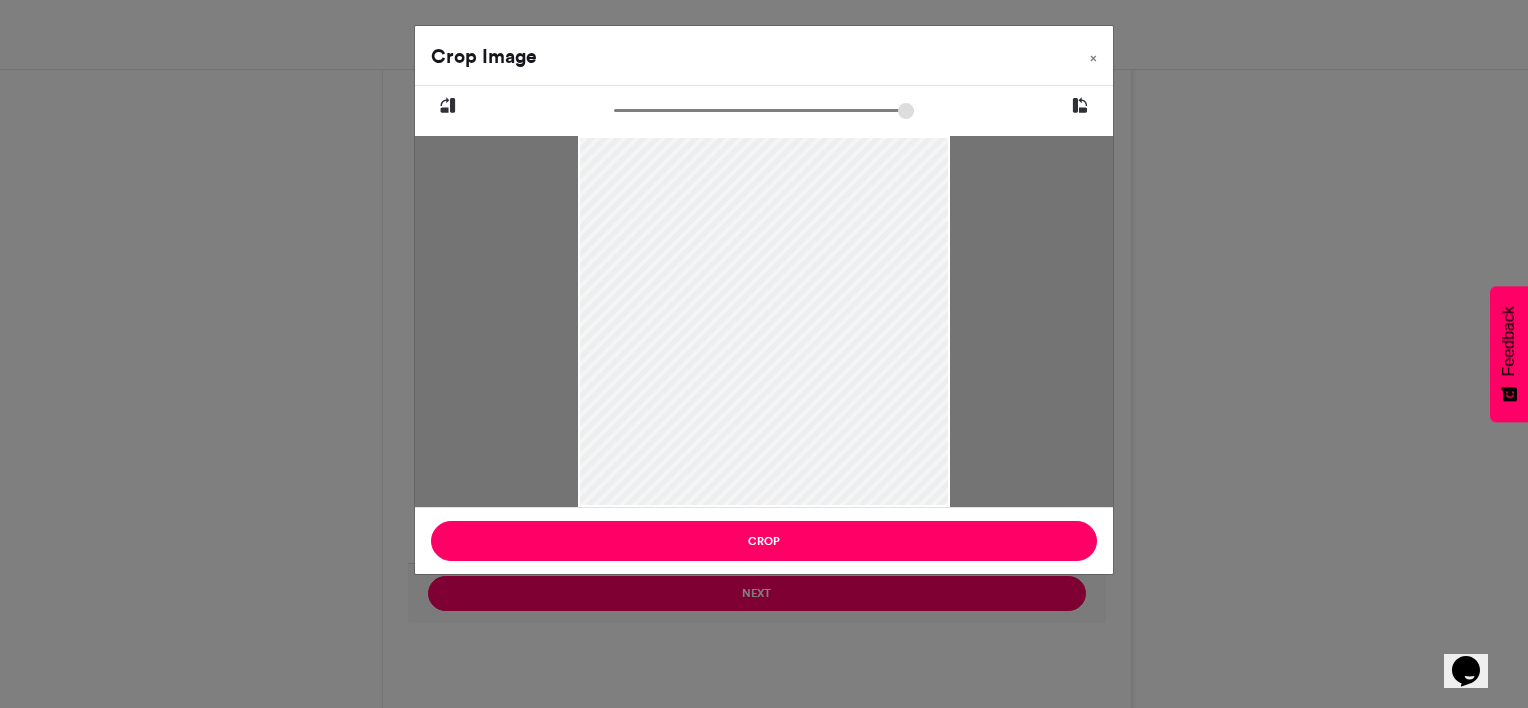 drag, startPoint x: 728, startPoint y: 358, endPoint x: 700, endPoint y: 465, distance: 110.60289 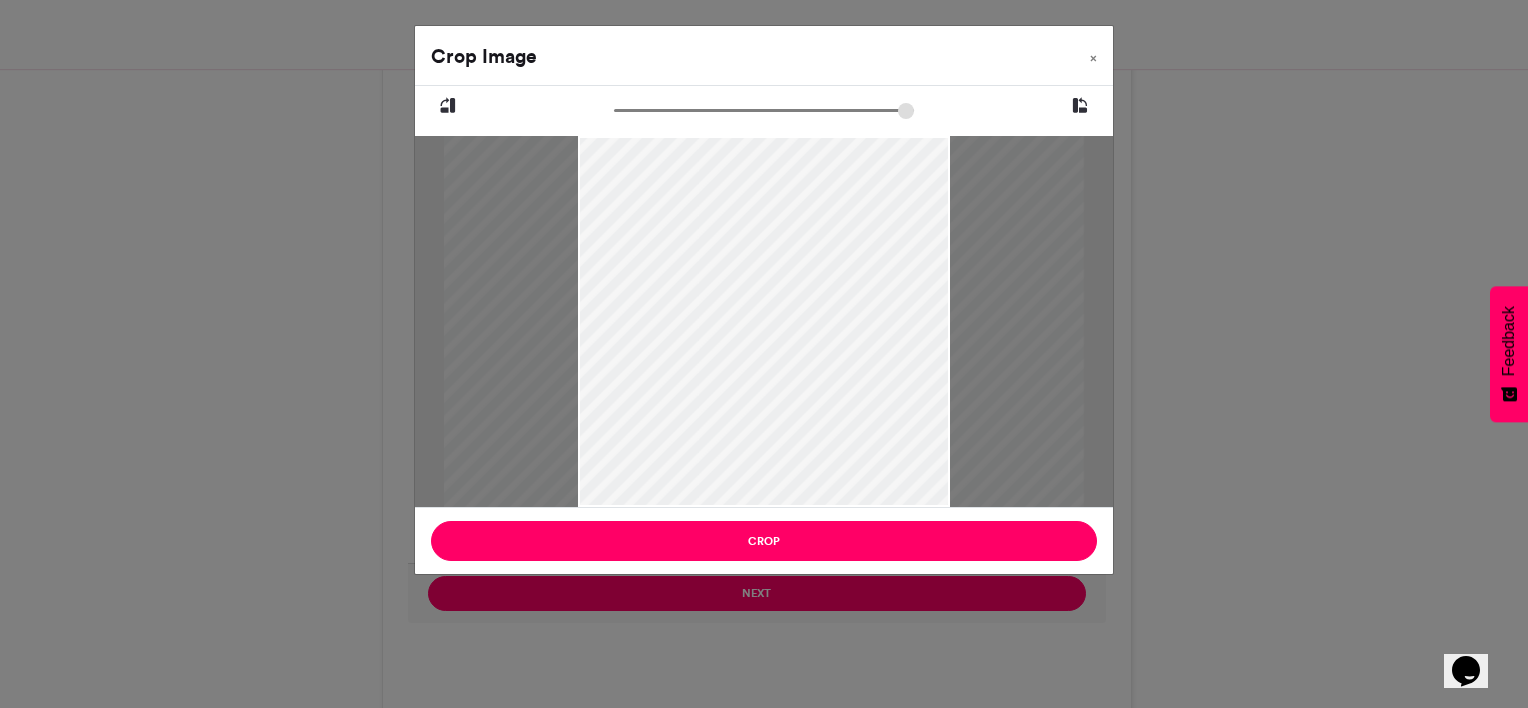 drag, startPoint x: 630, startPoint y: 111, endPoint x: 700, endPoint y: 119, distance: 70.45566 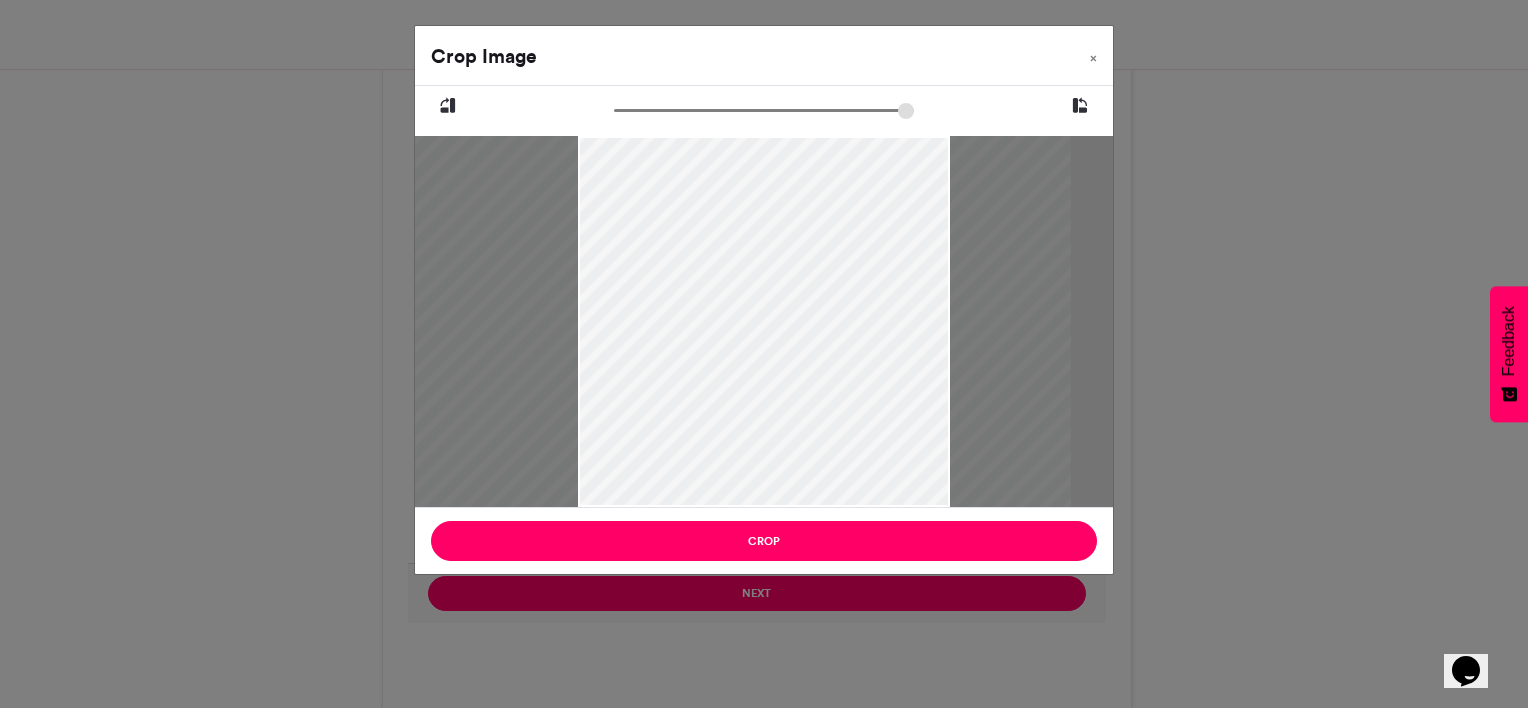 drag, startPoint x: 779, startPoint y: 328, endPoint x: 756, endPoint y: 420, distance: 94.83143 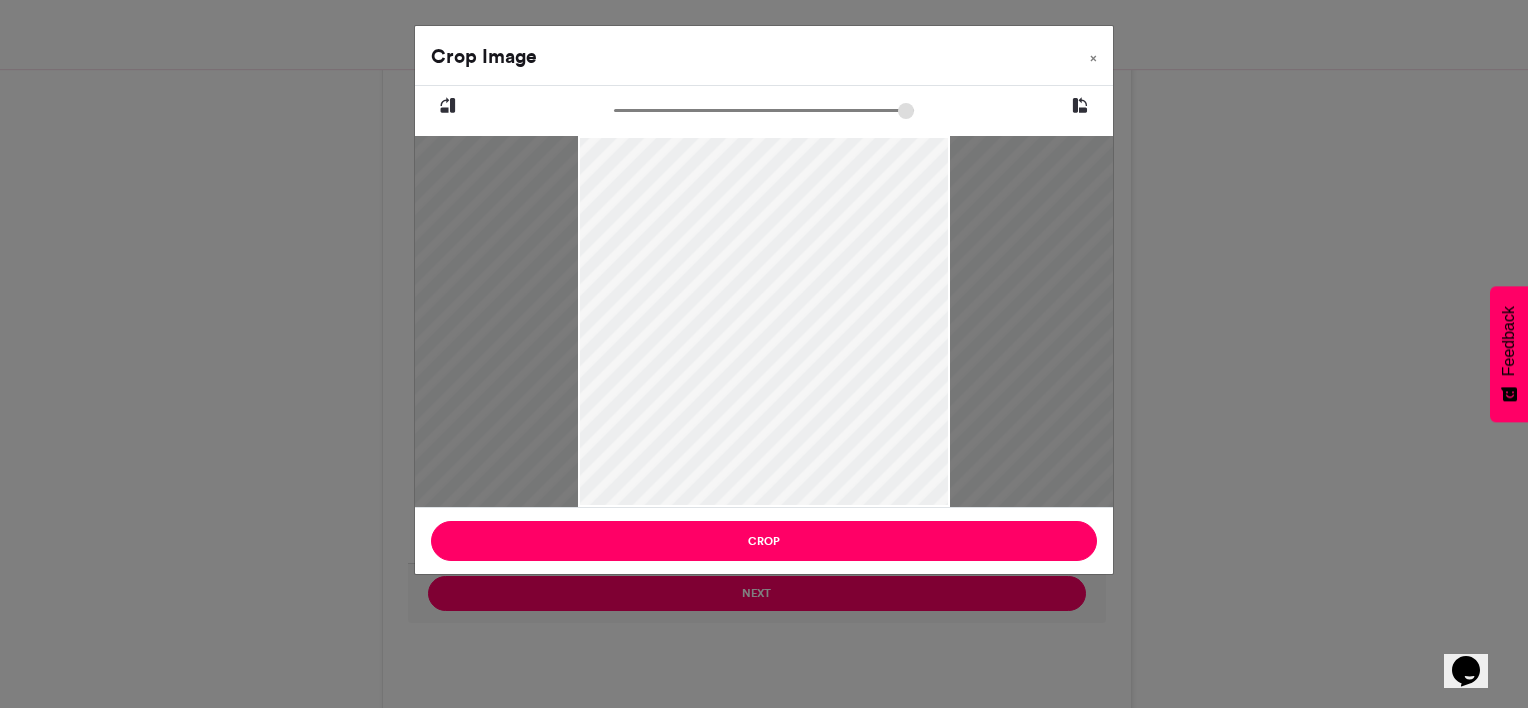 drag, startPoint x: 706, startPoint y: 112, endPoint x: 733, endPoint y: 112, distance: 27 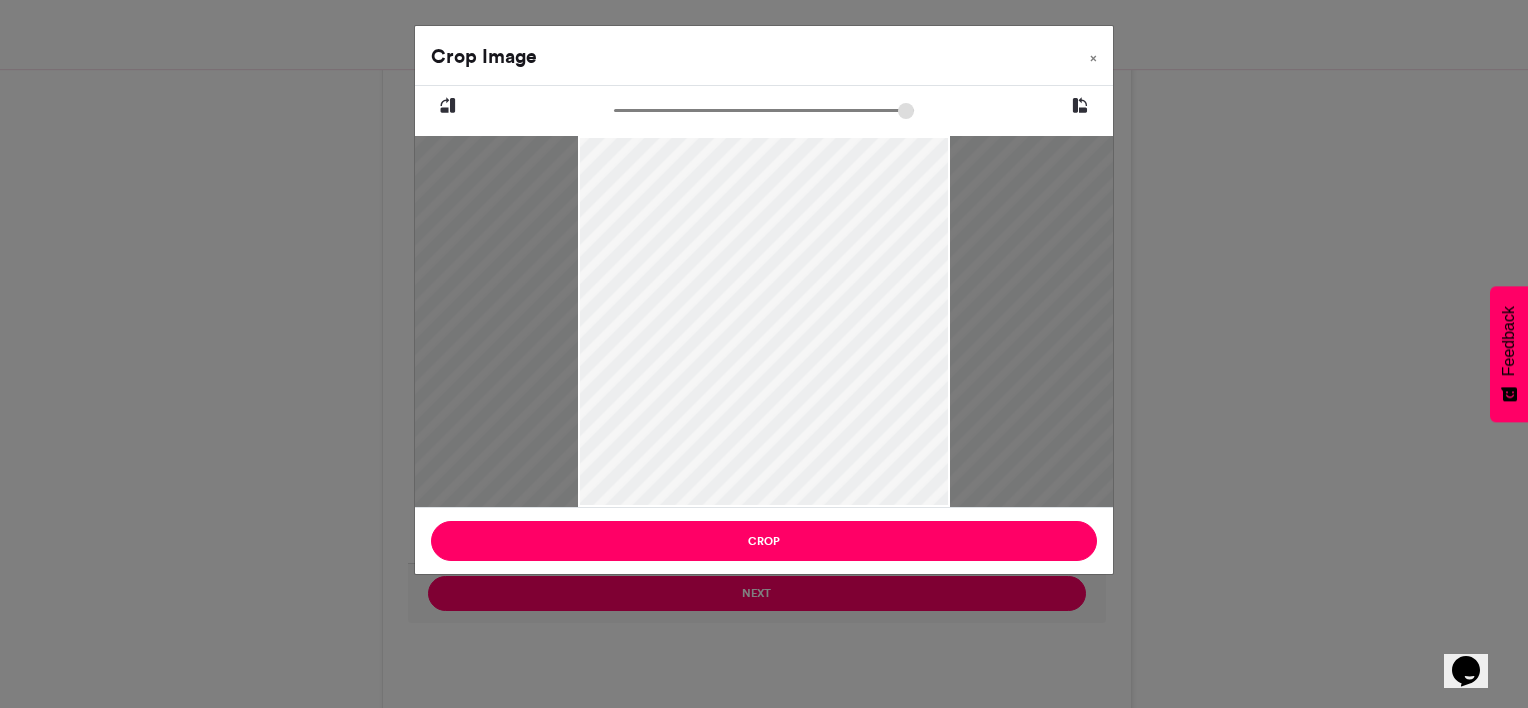 drag, startPoint x: 764, startPoint y: 268, endPoint x: 762, endPoint y: 258, distance: 10.198039 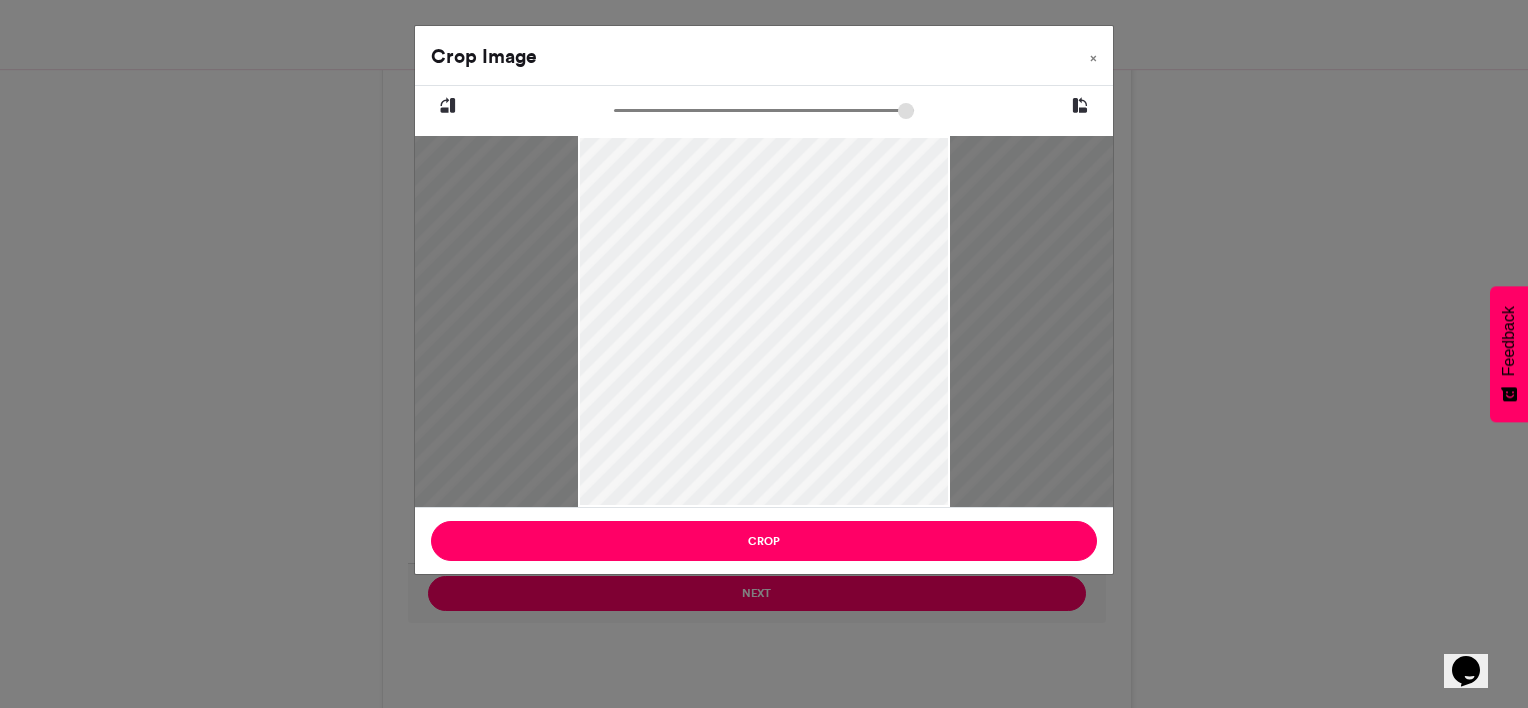 click at bounding box center [729, 475] 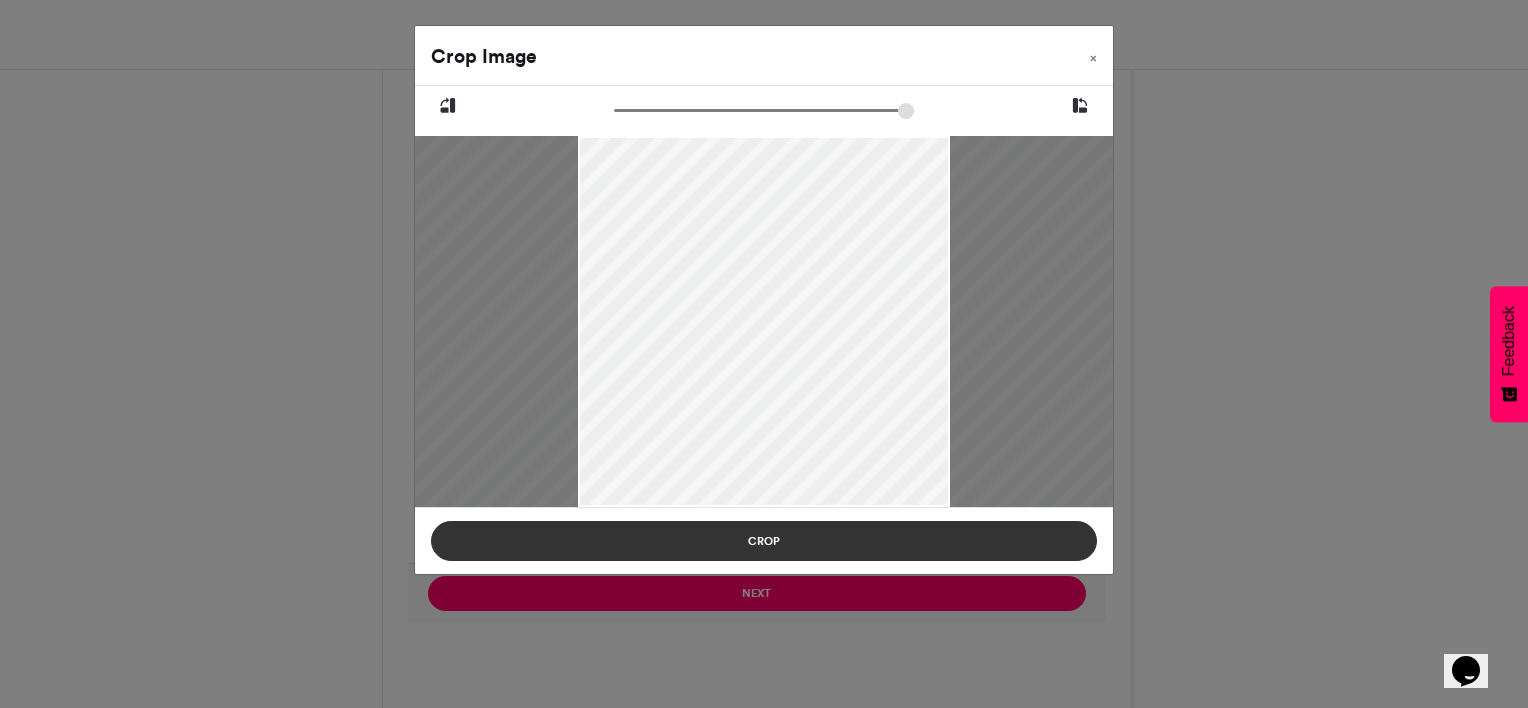 click on "Crop" at bounding box center (764, 541) 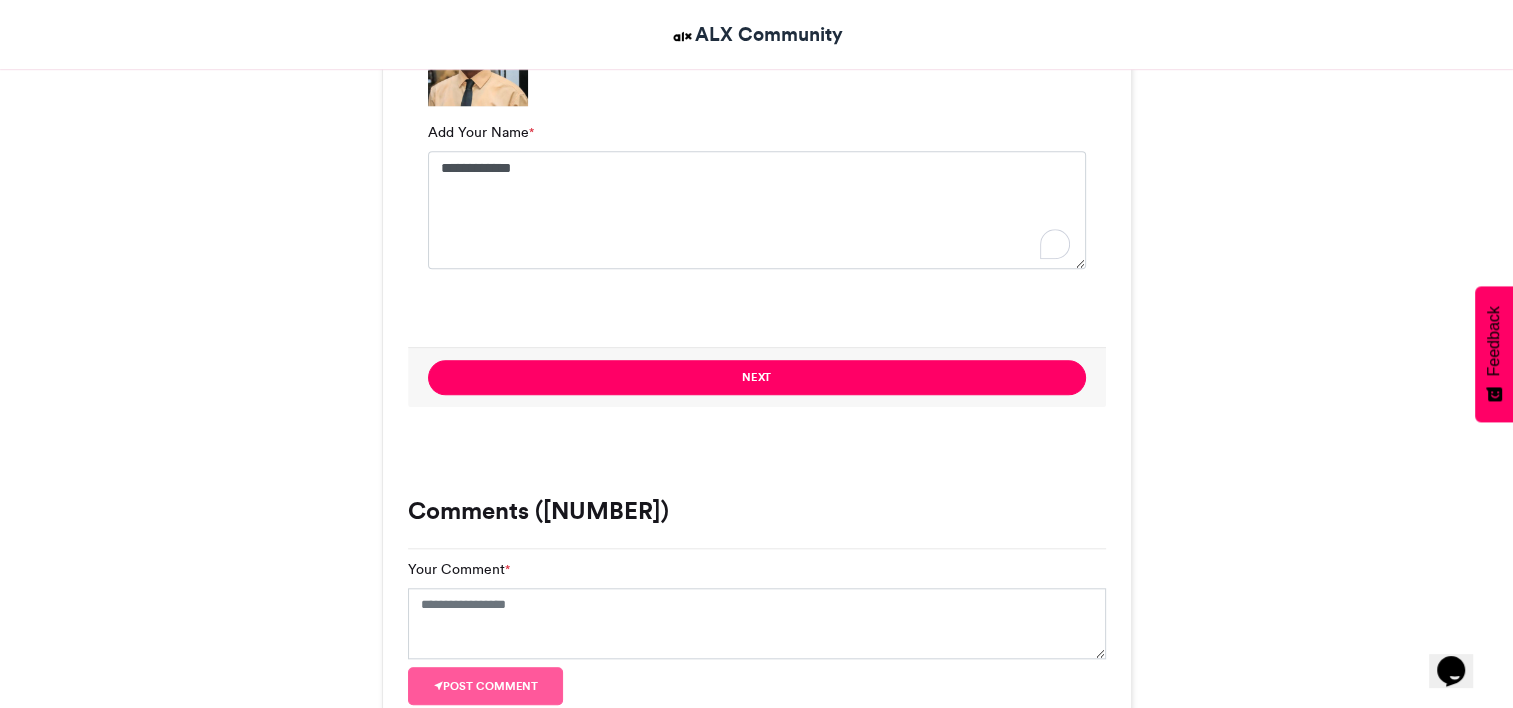 scroll, scrollTop: 1740, scrollLeft: 0, axis: vertical 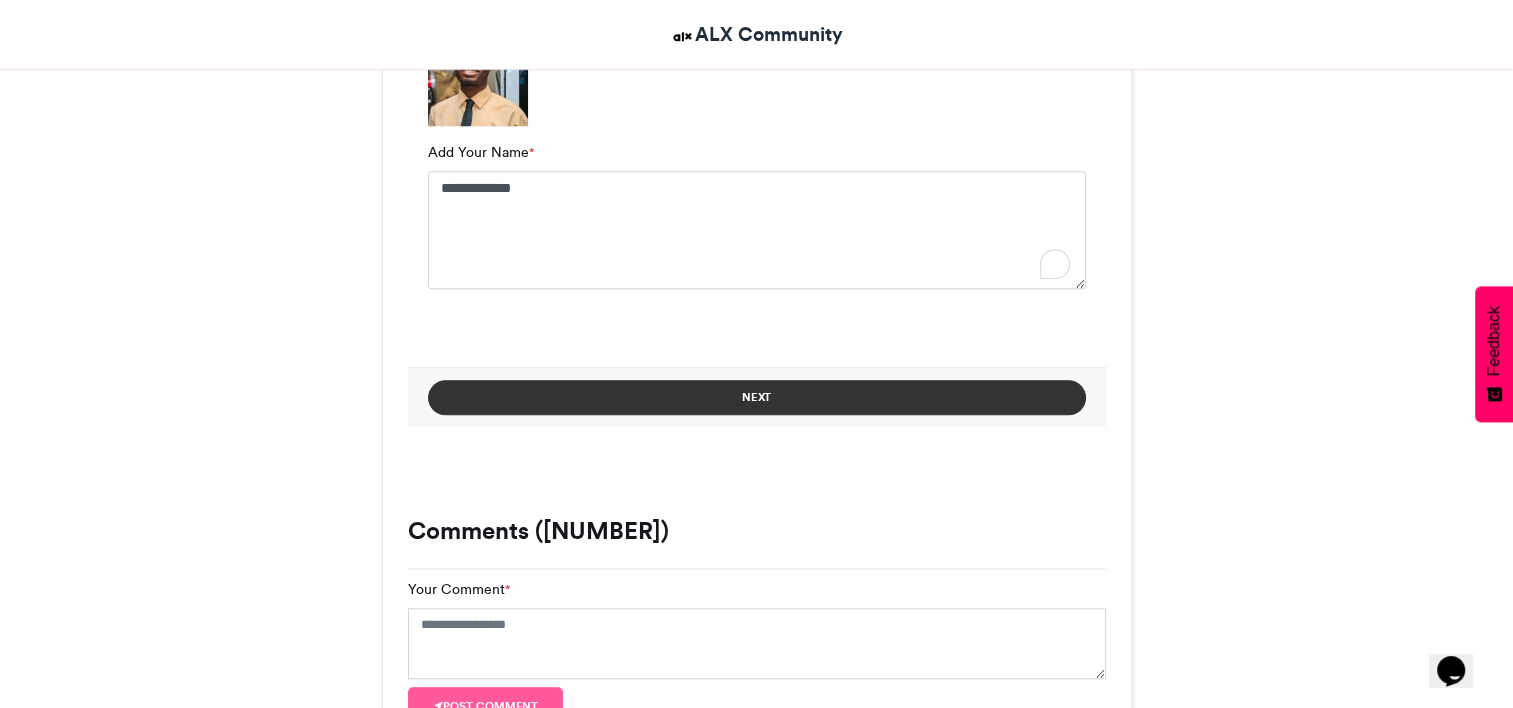 click on "Next" at bounding box center [757, 397] 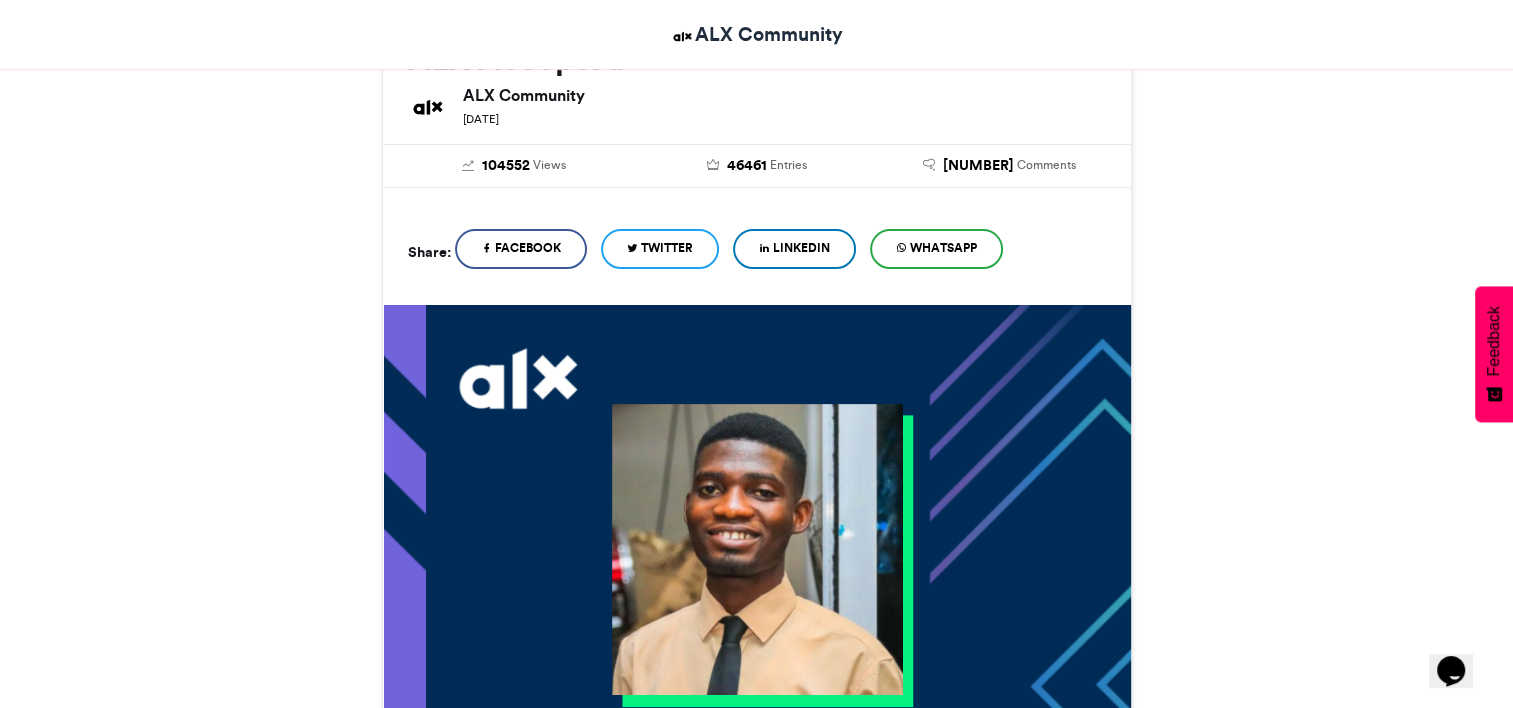 scroll, scrollTop: 1053, scrollLeft: 0, axis: vertical 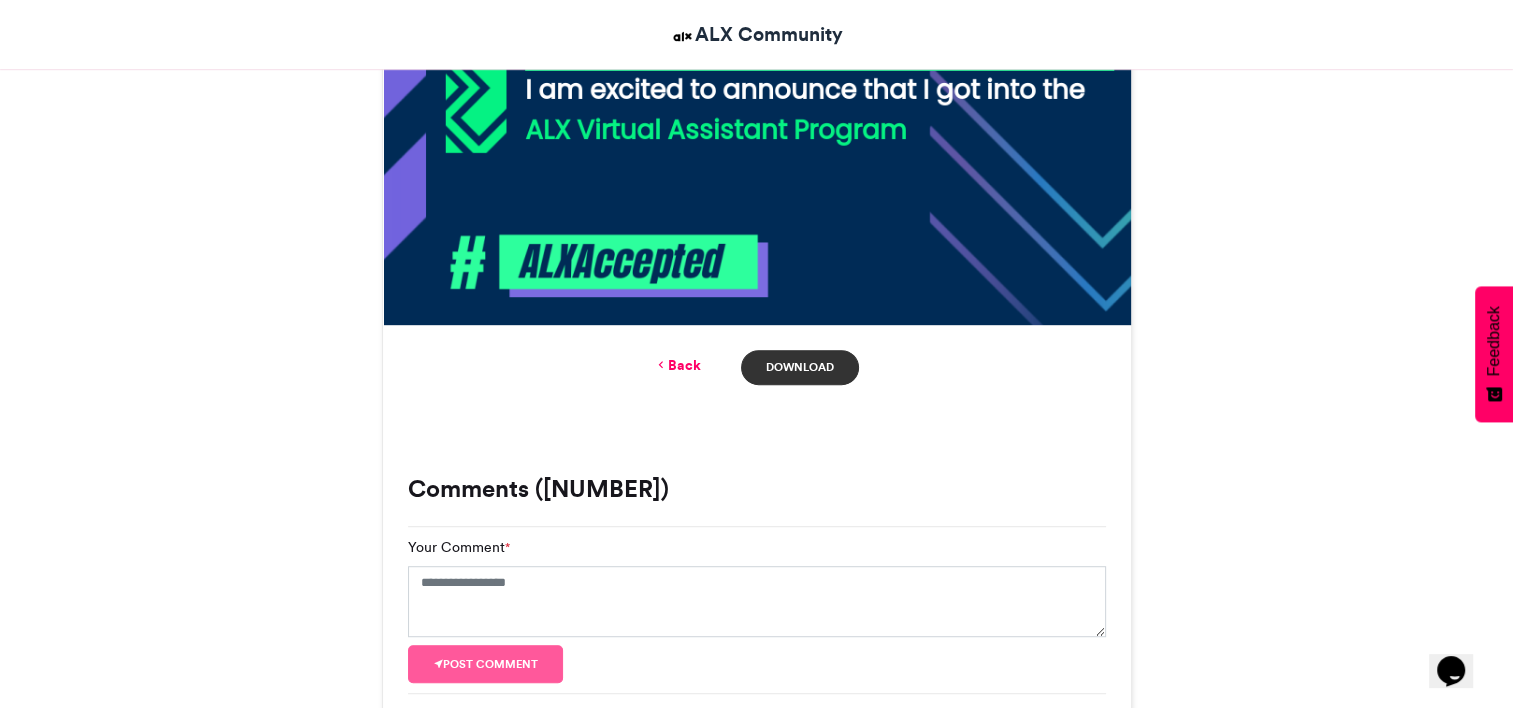 click on "Download" at bounding box center (799, 367) 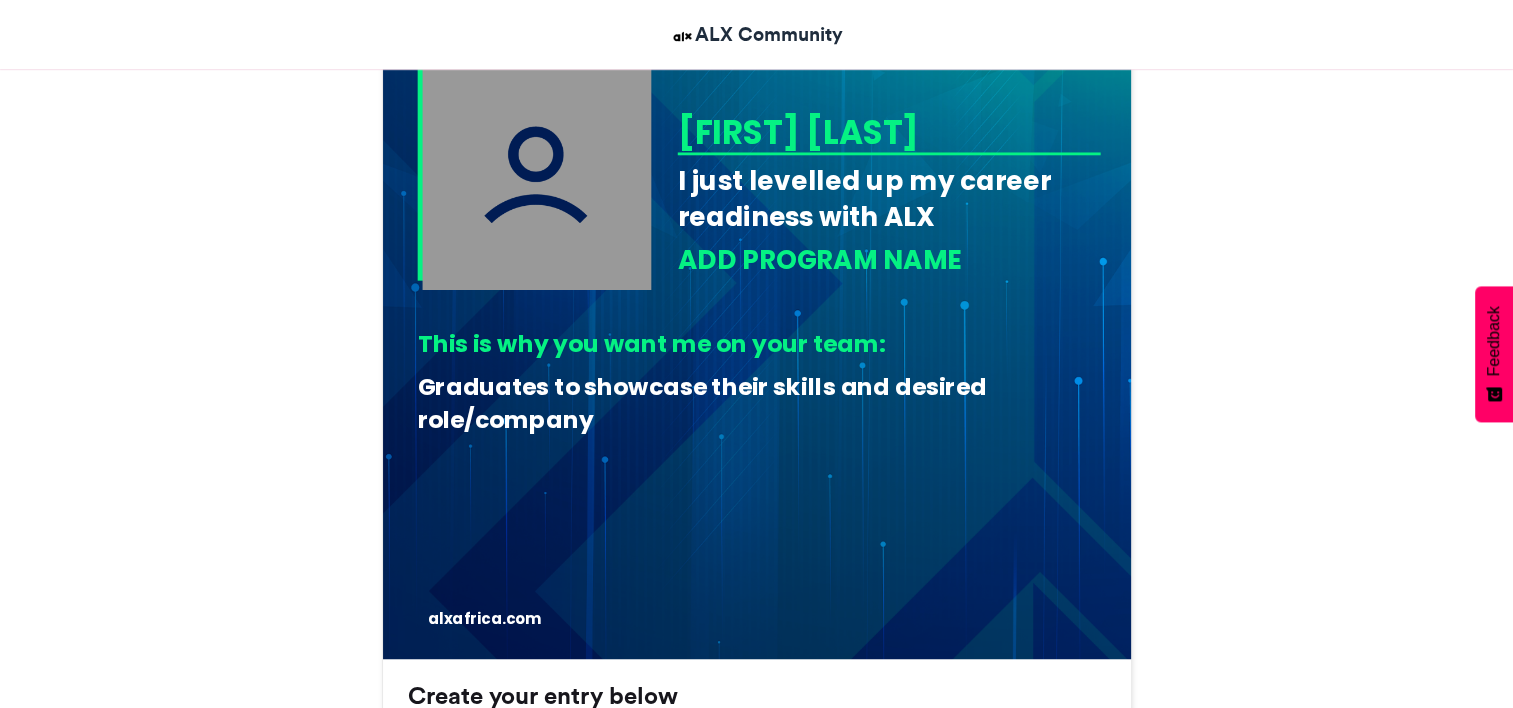 scroll, scrollTop: 723, scrollLeft: 0, axis: vertical 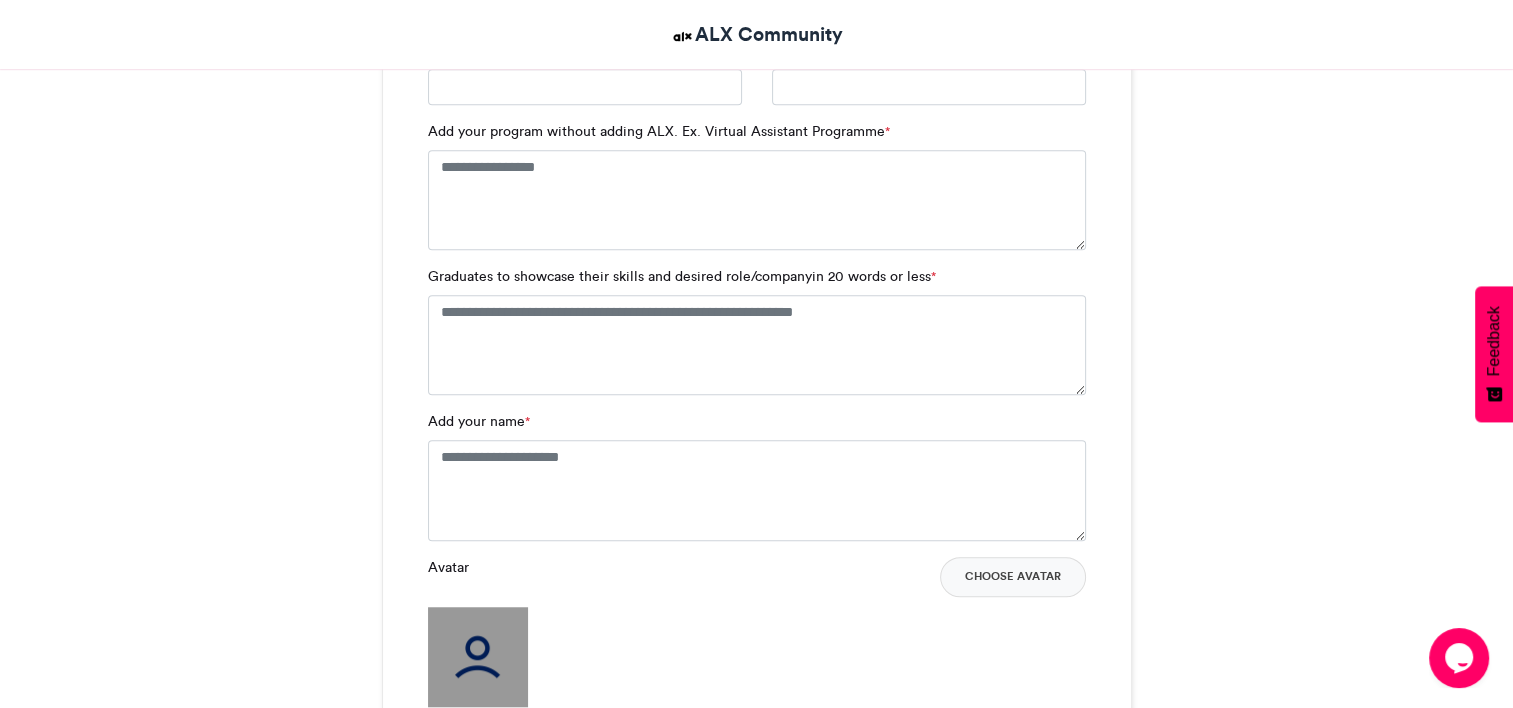 click on "Graduates to showcase their skills and desired role/companyin 20 words or less  *" at bounding box center (682, 276) 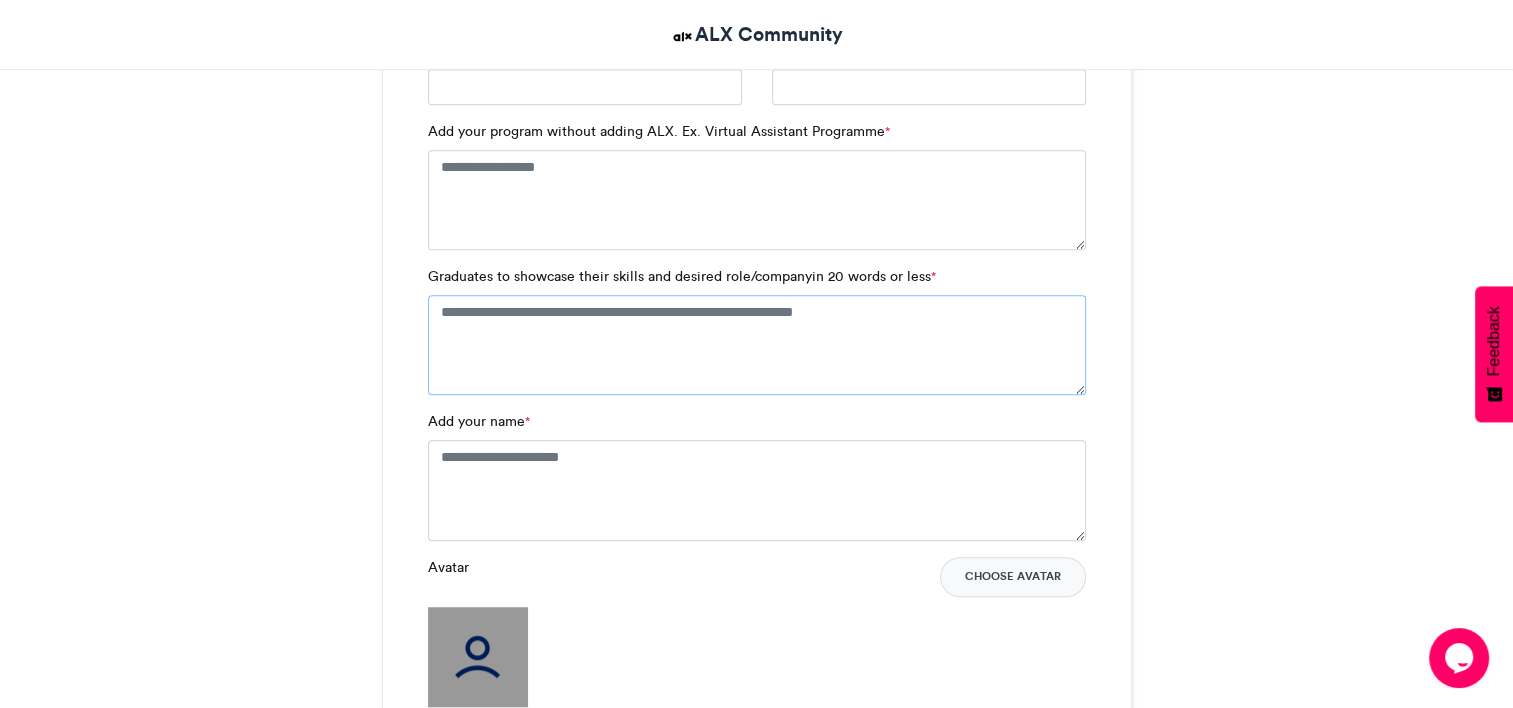 click on "Graduates to showcase their skills and desired role/companyin 20 words or less  *" at bounding box center (757, 345) 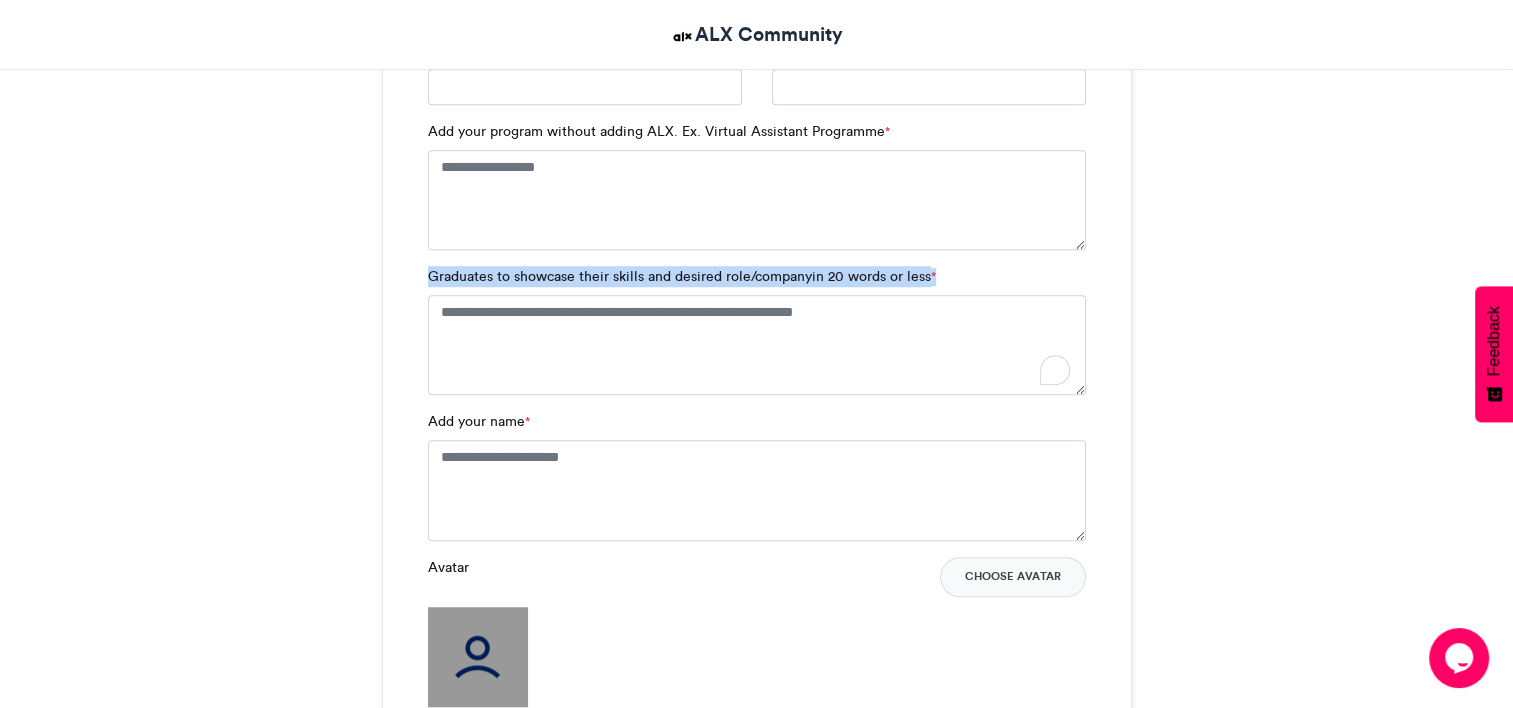 drag, startPoint x: 427, startPoint y: 263, endPoint x: 928, endPoint y: 287, distance: 501.57452 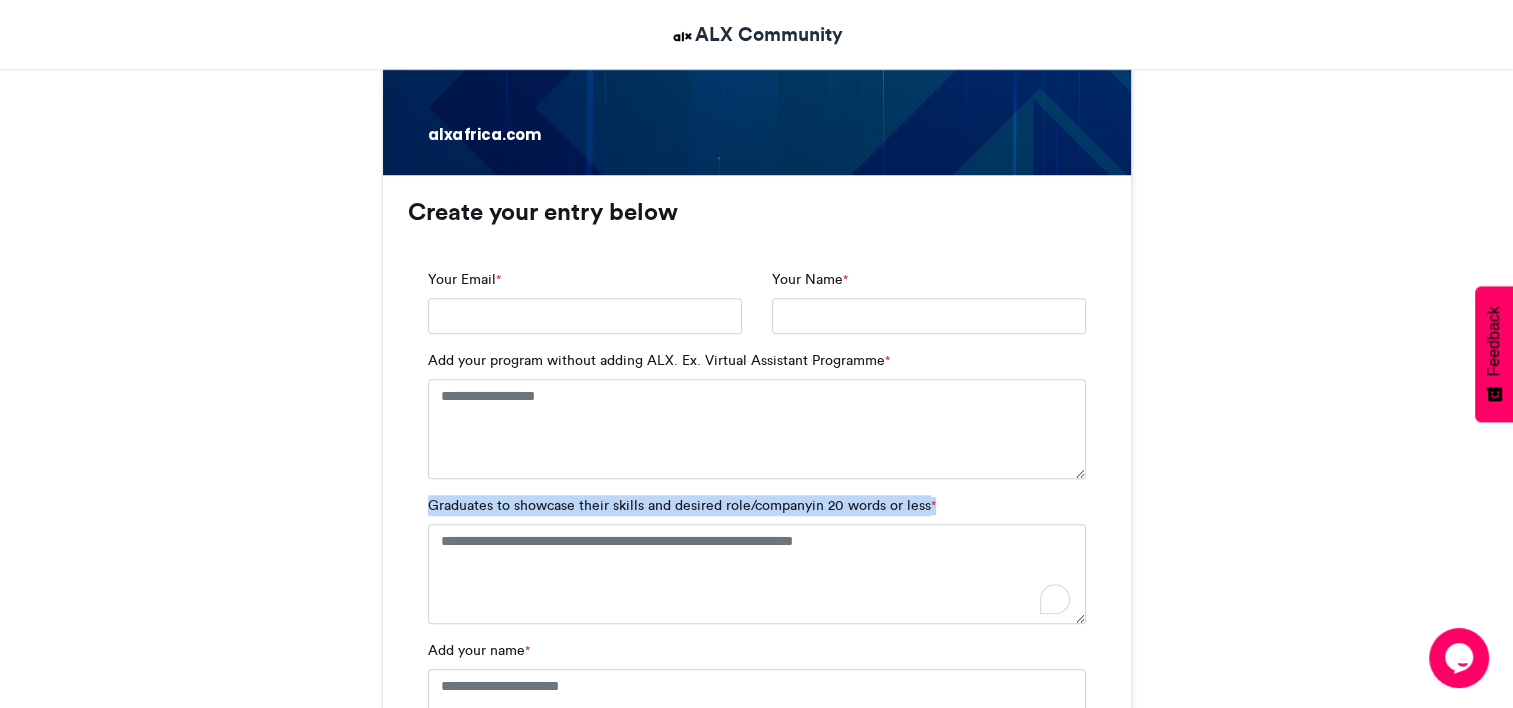 scroll, scrollTop: 1200, scrollLeft: 0, axis: vertical 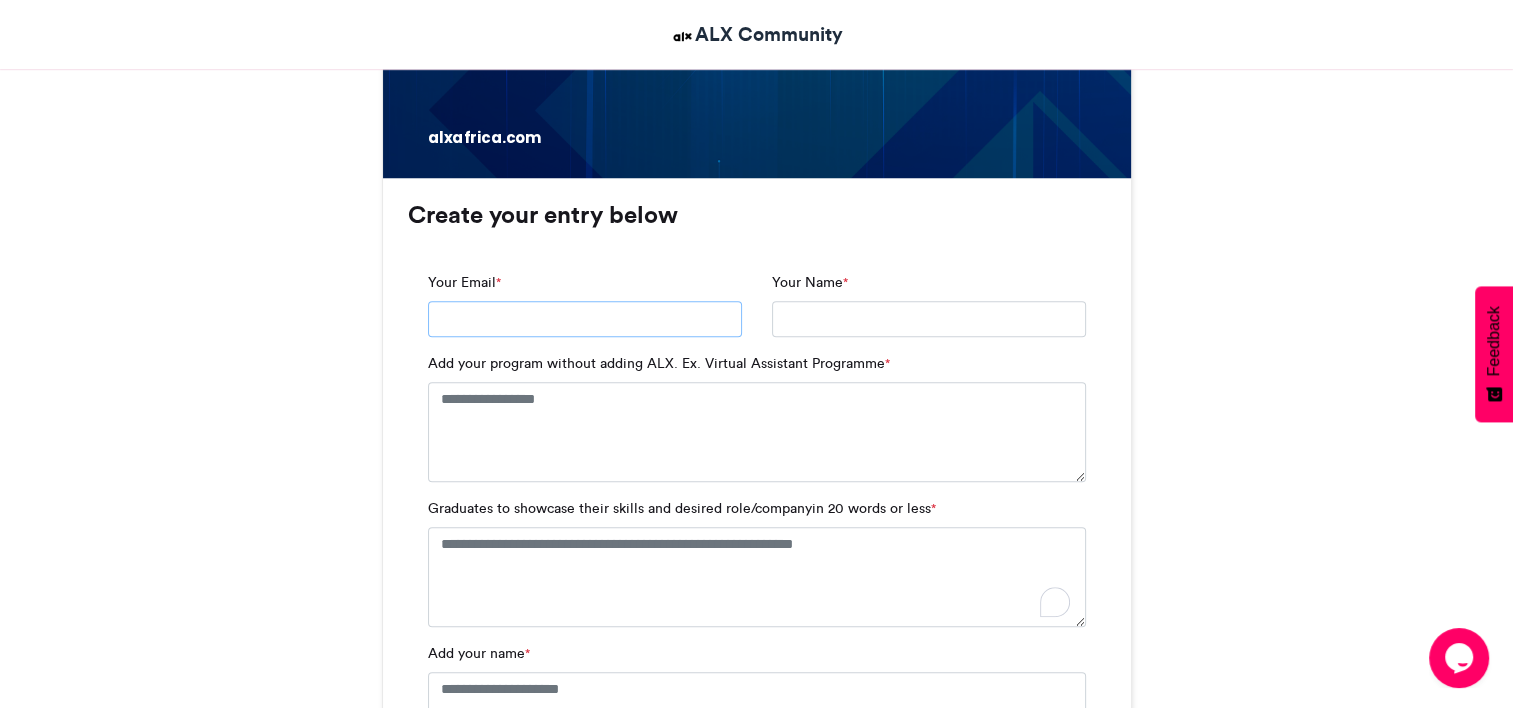 click on "Your Email  *" at bounding box center [585, 319] 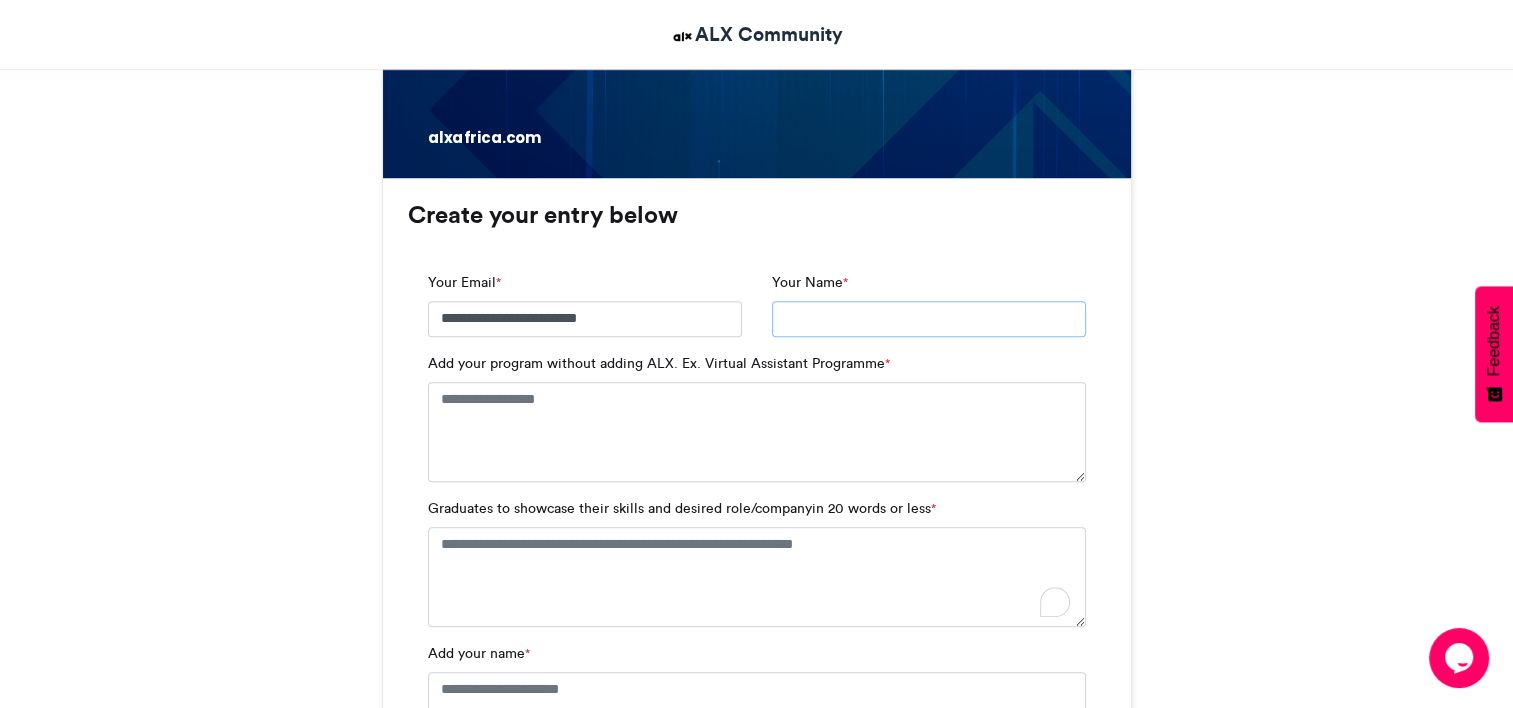 click on "Your Name  *" at bounding box center (929, 319) 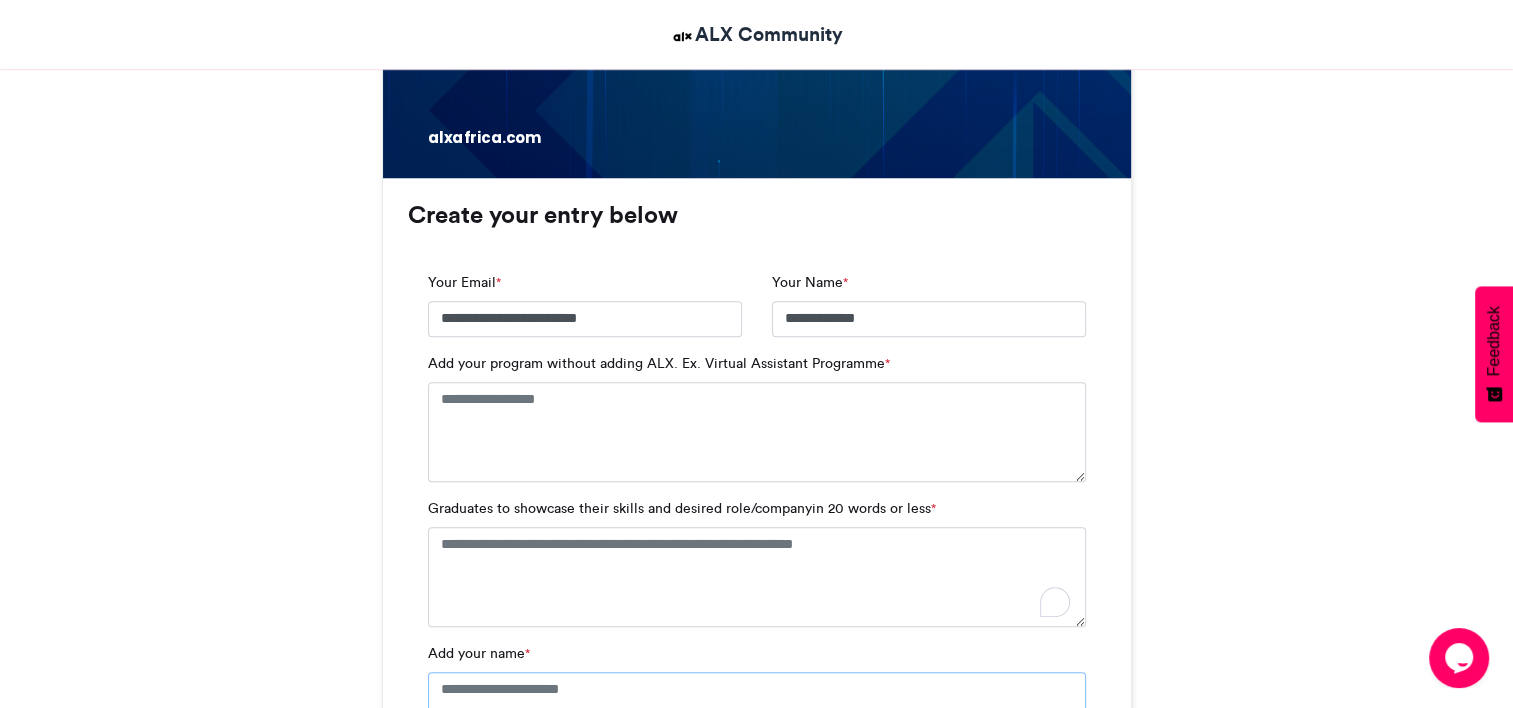 type on "**********" 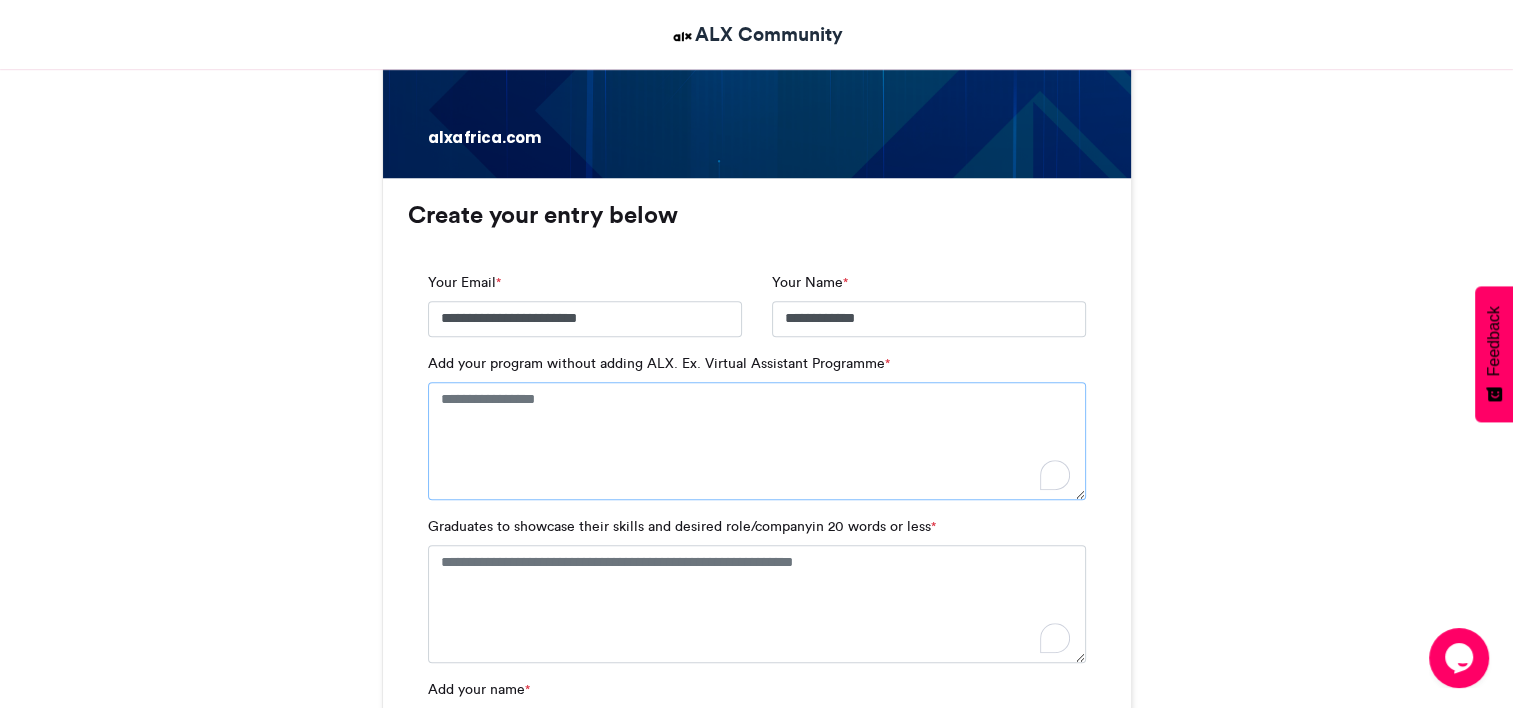 click on "Add your program without adding ALX. Ex. Virtual Assistant Programme  *" at bounding box center (757, 441) 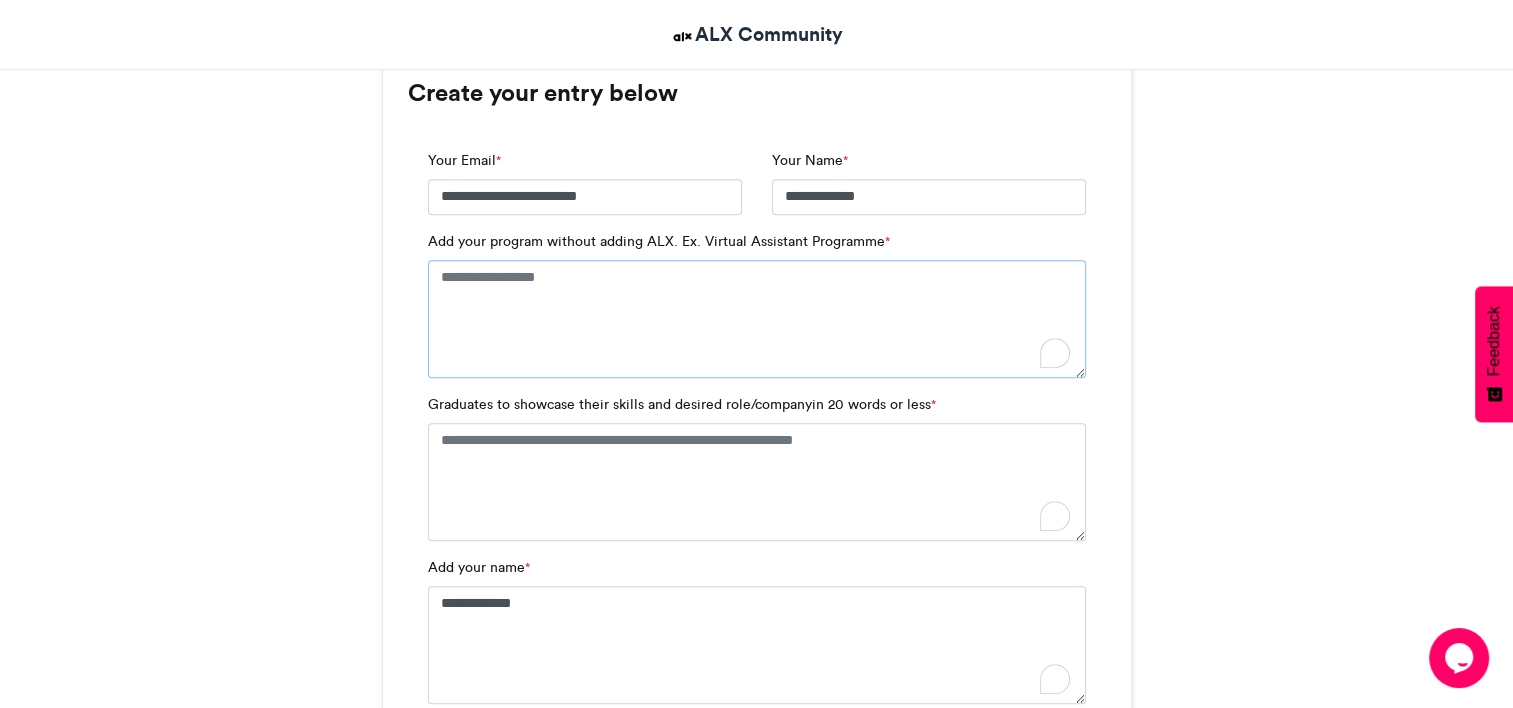 scroll, scrollTop: 1329, scrollLeft: 0, axis: vertical 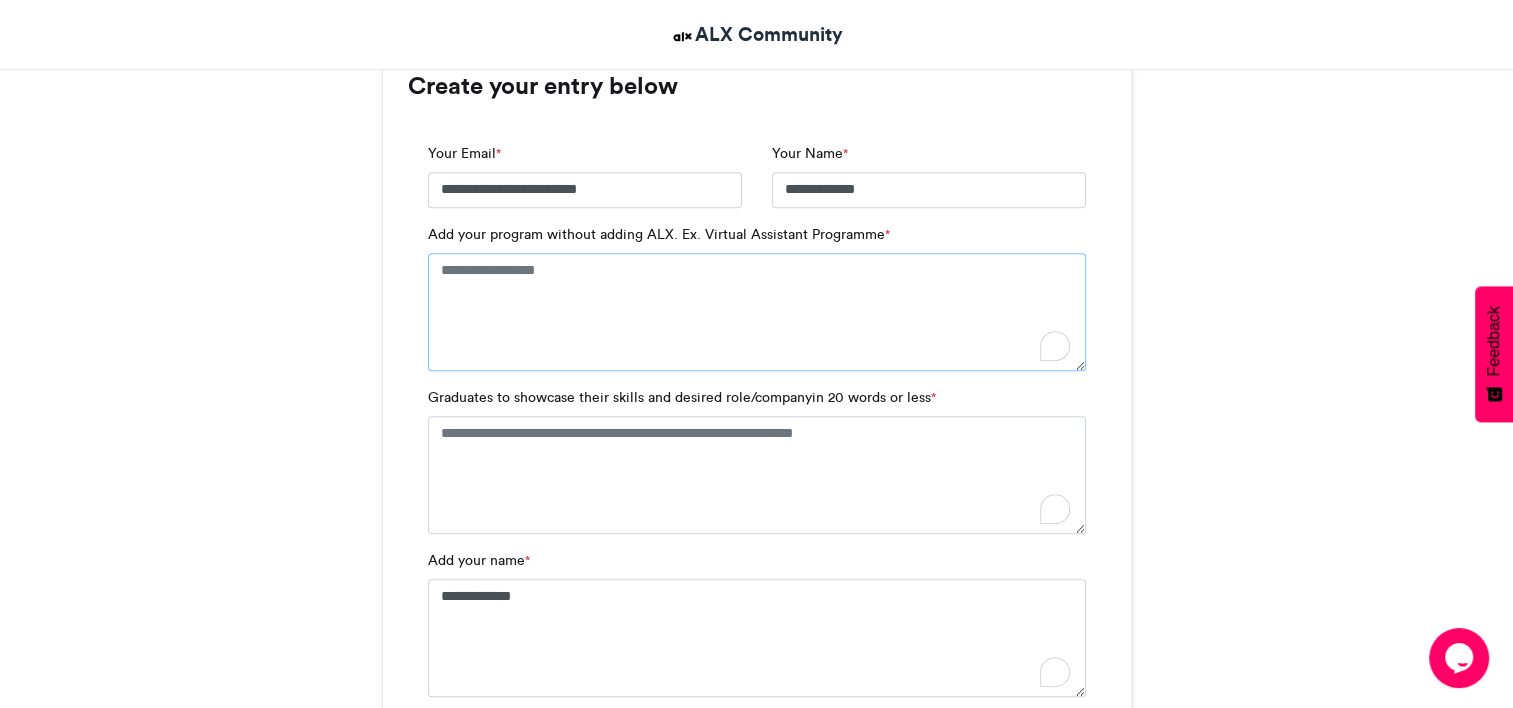 paste on "**********" 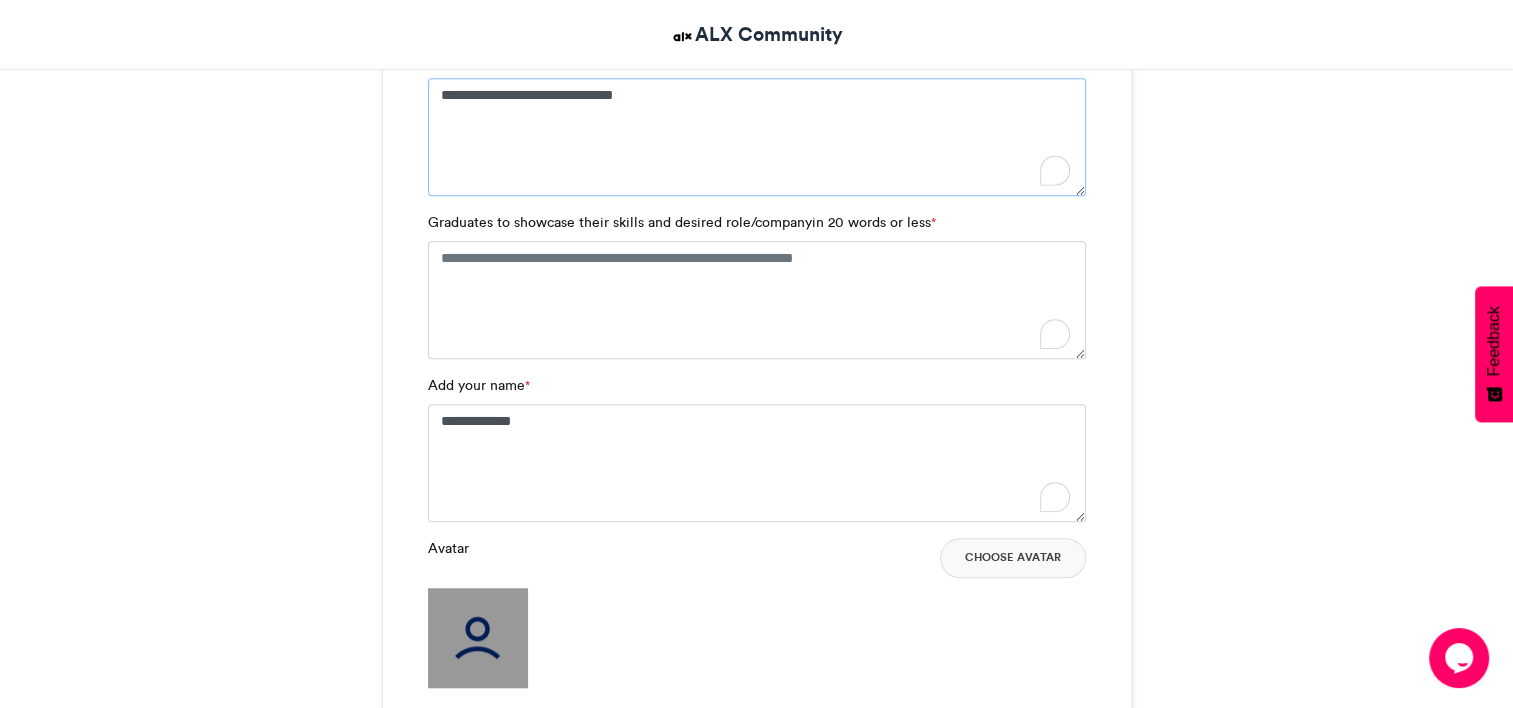 scroll, scrollTop: 1505, scrollLeft: 0, axis: vertical 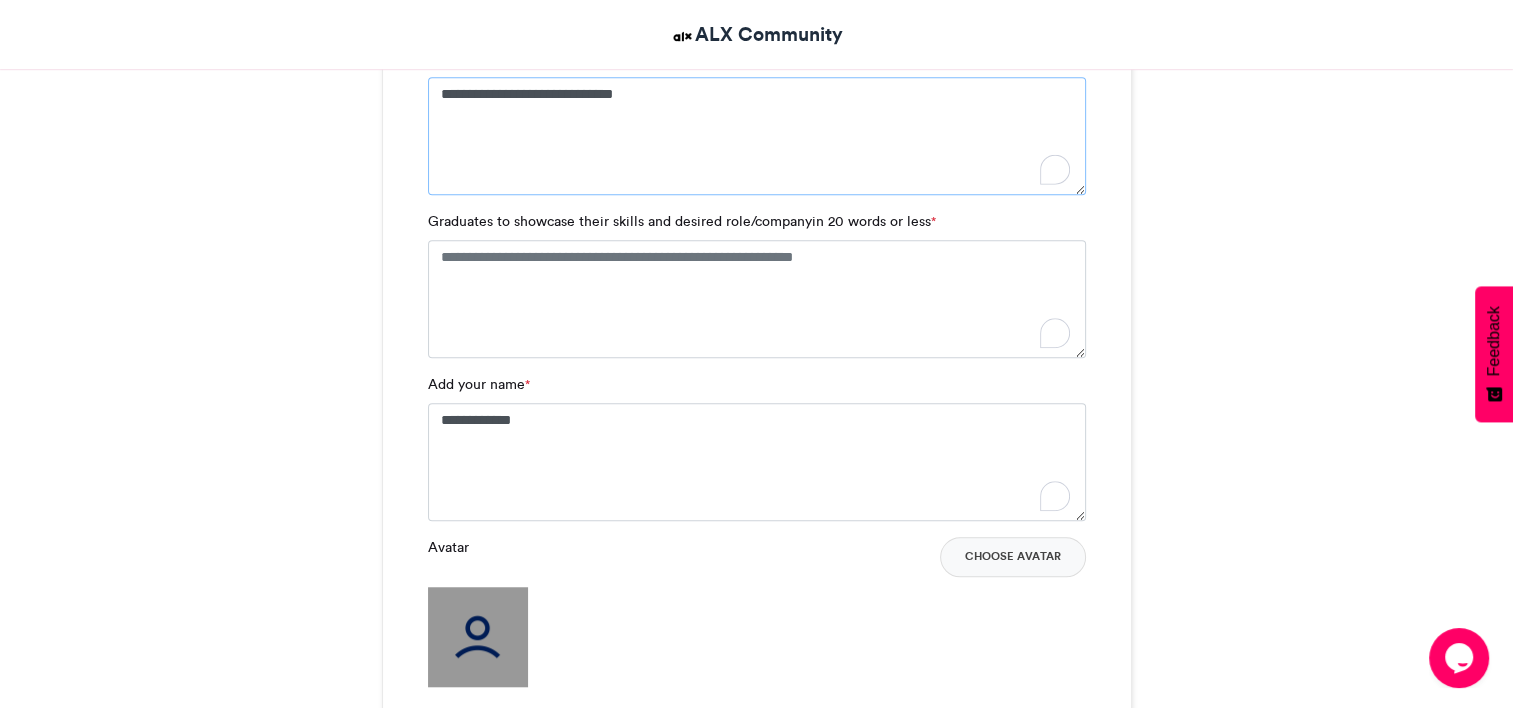 type on "**********" 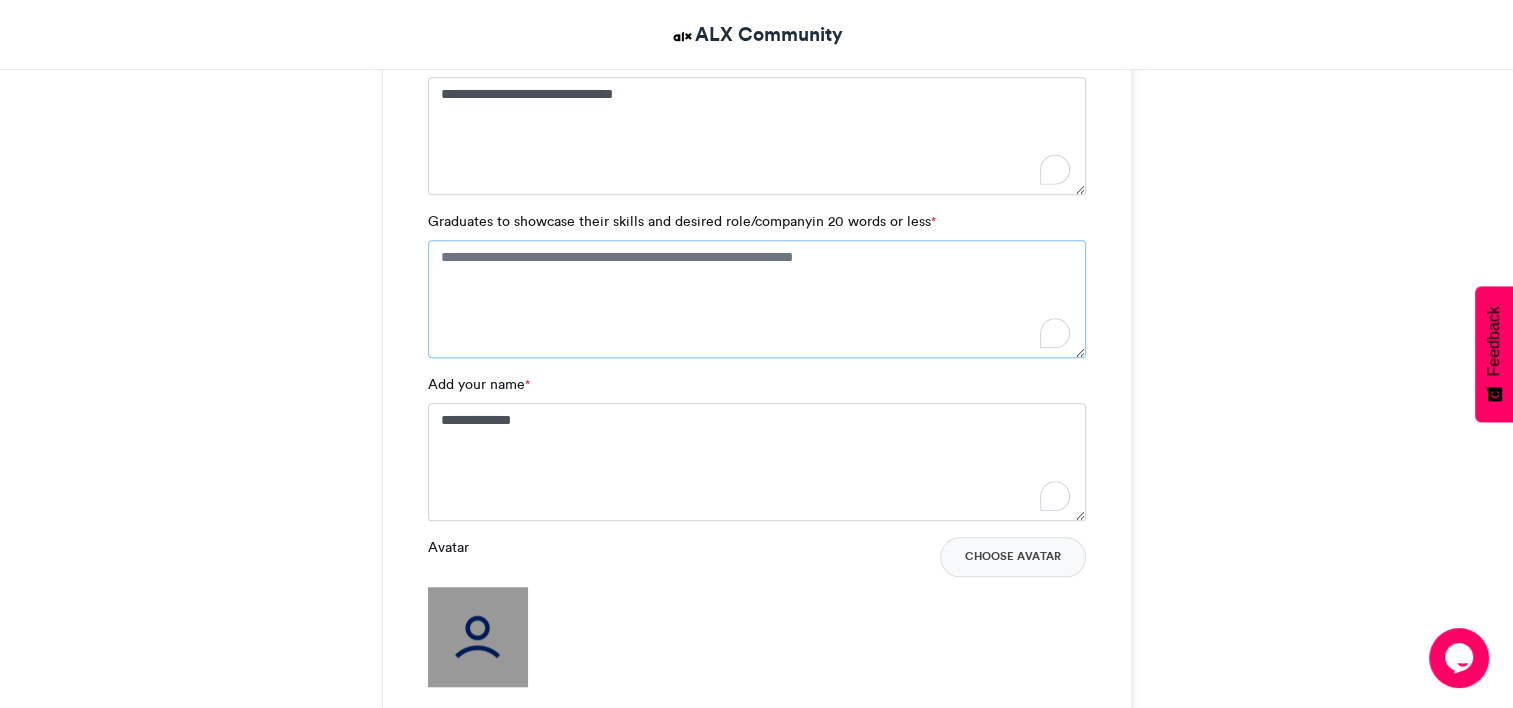 click on "Graduates to showcase their skills and desired role/companyin 20 words or less  *" at bounding box center (757, 299) 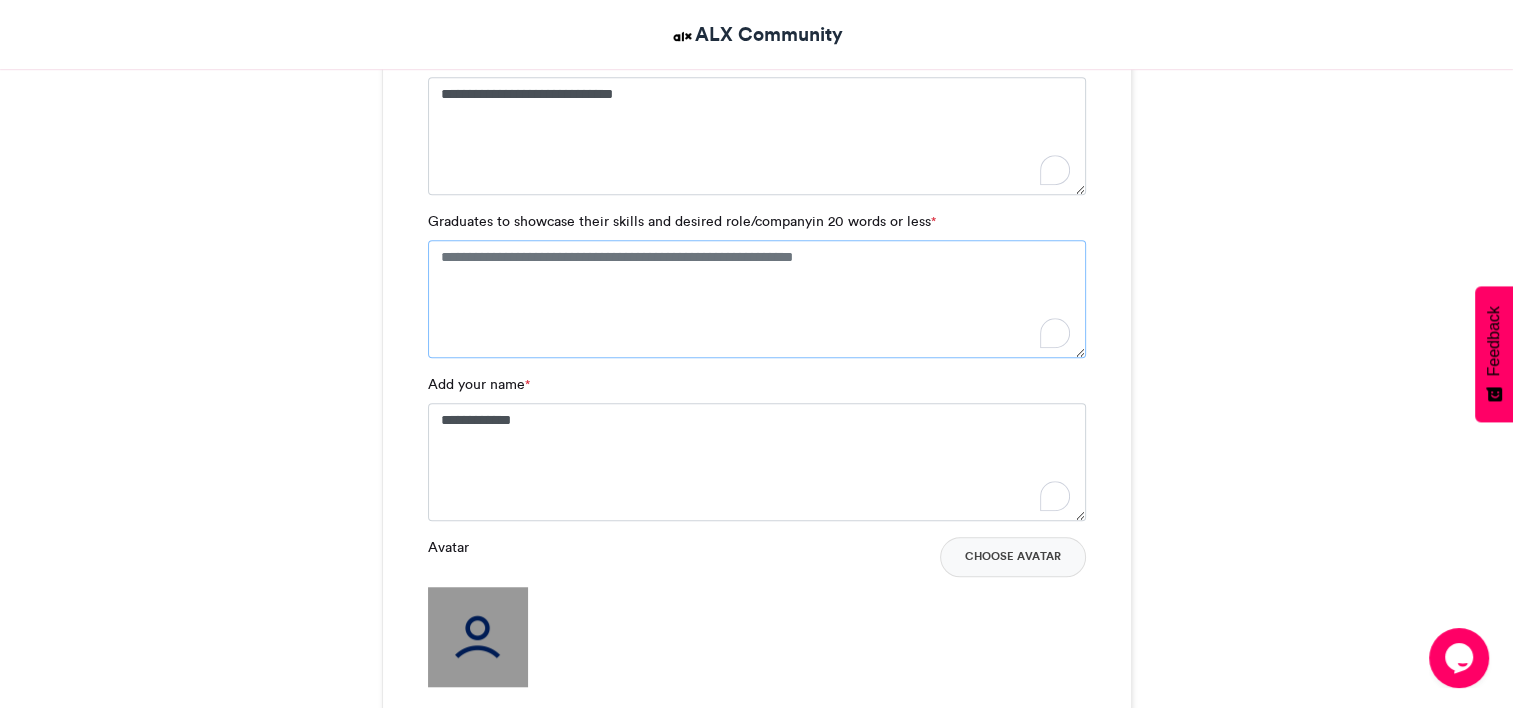 click on "Graduates to showcase their skills and desired role/companyin 20 words or less  *" at bounding box center (757, 299) 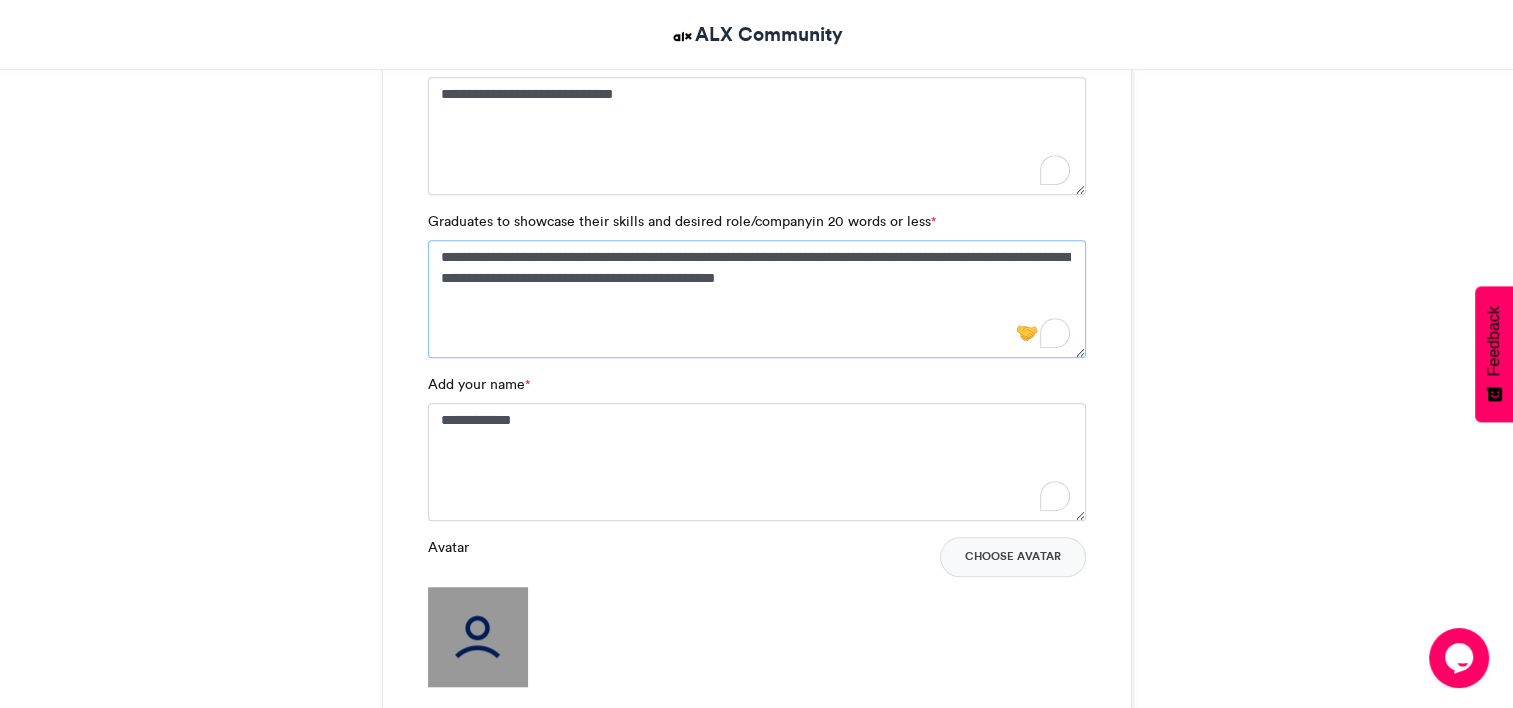 click on "**********" at bounding box center [757, 299] 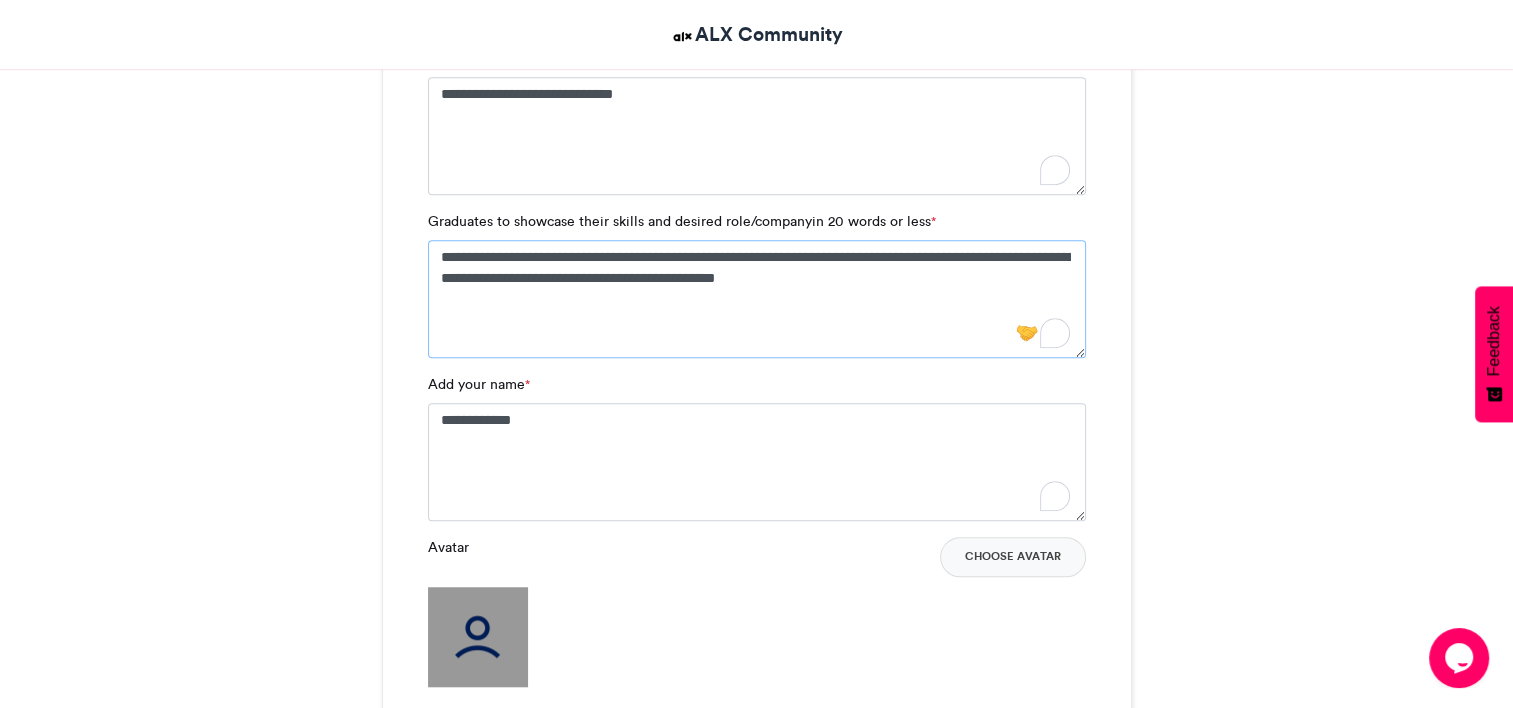 paste 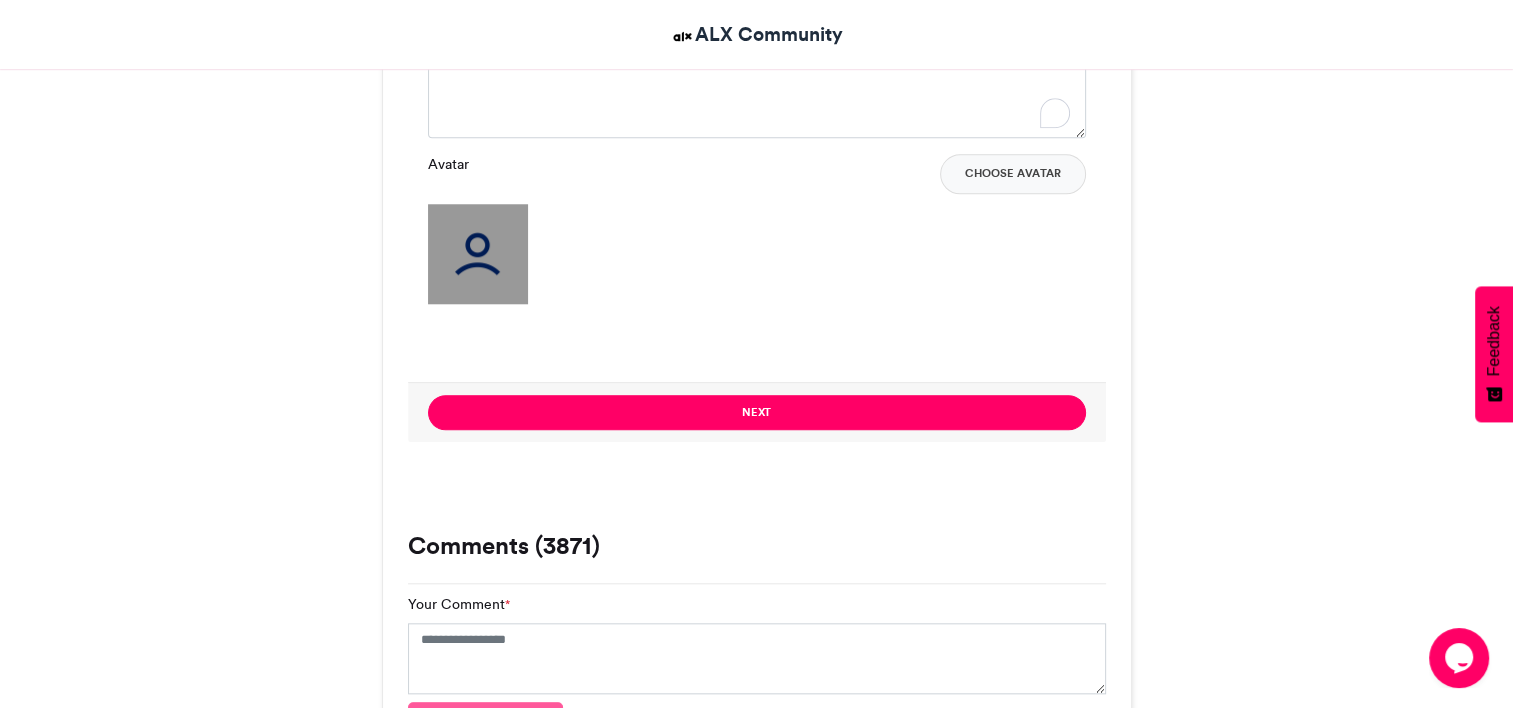 scroll, scrollTop: 1892, scrollLeft: 0, axis: vertical 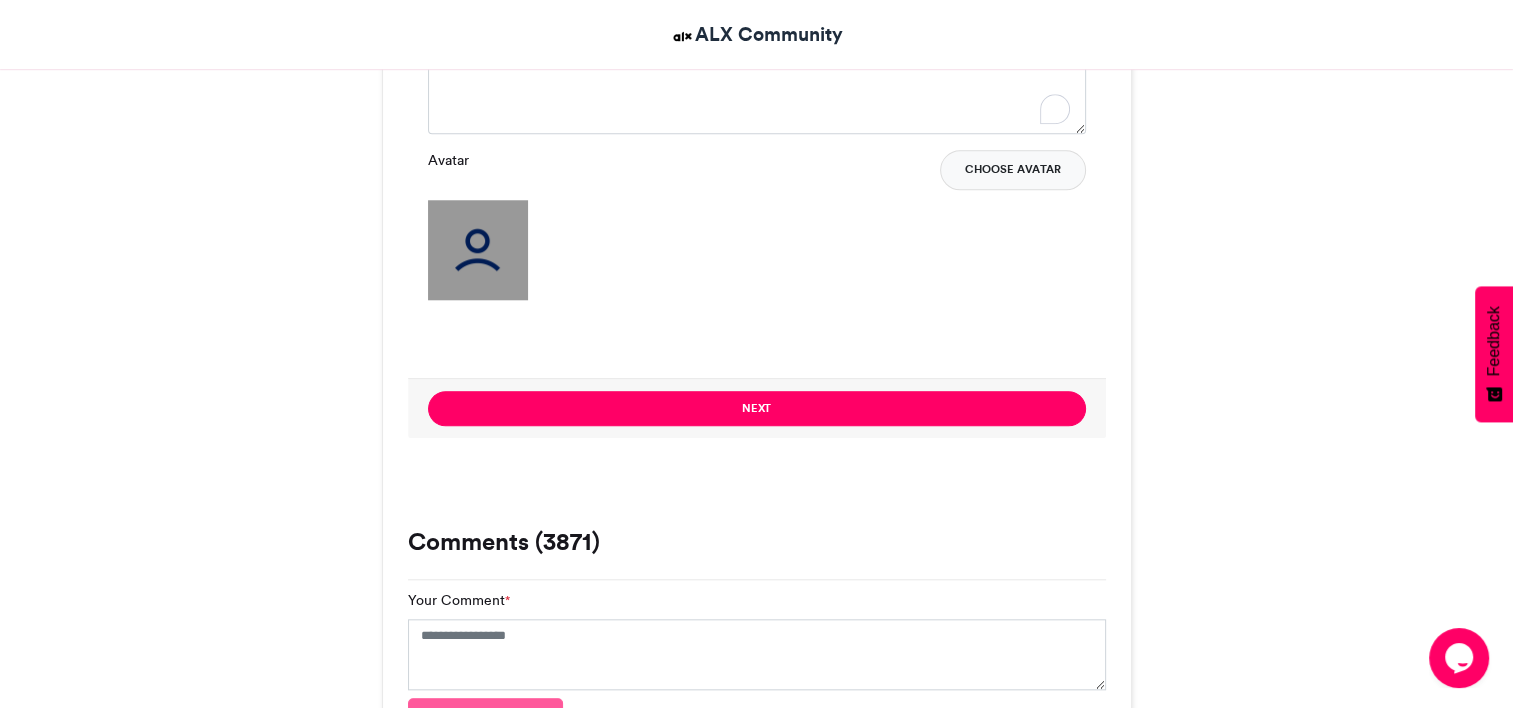 type on "**********" 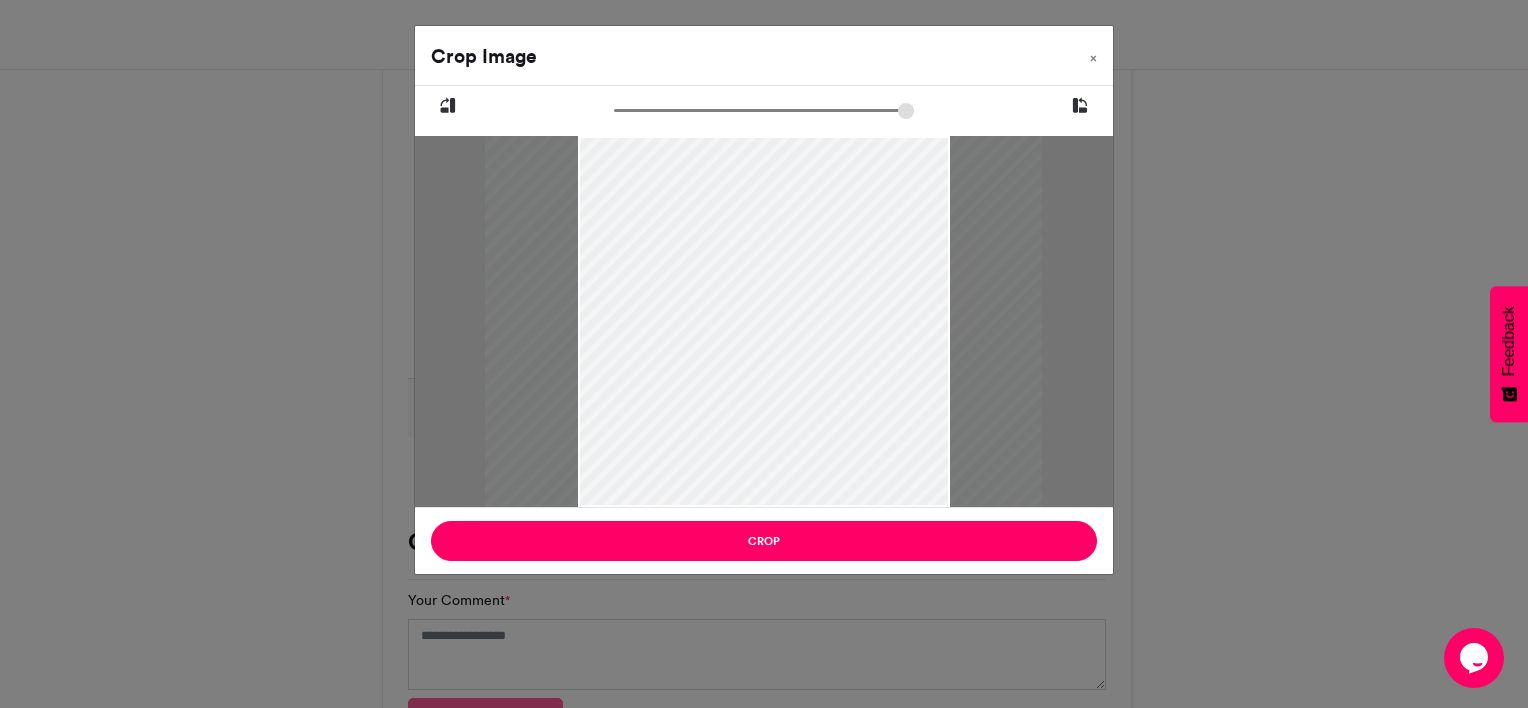 drag, startPoint x: 792, startPoint y: 415, endPoint x: 733, endPoint y: 446, distance: 66.64833 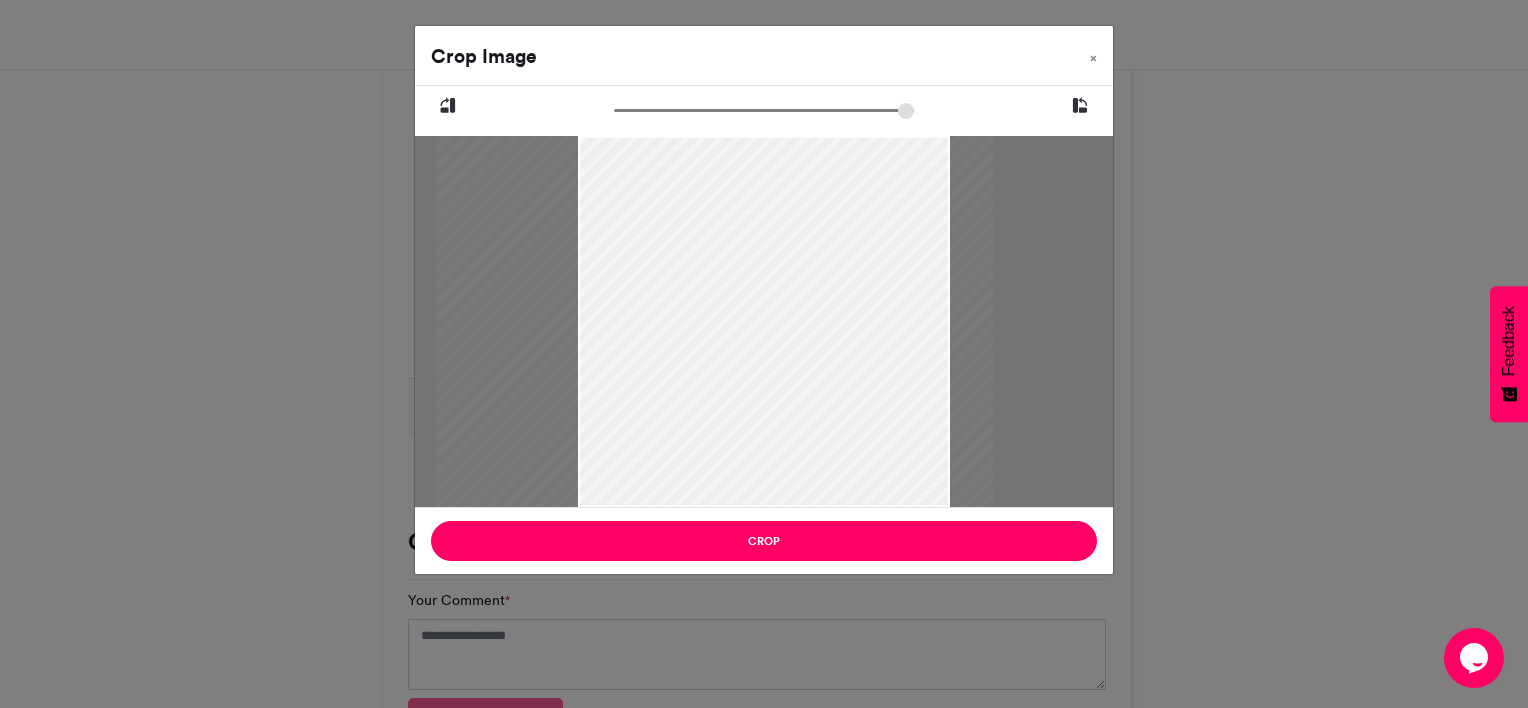 drag, startPoint x: 726, startPoint y: 360, endPoint x: 736, endPoint y: 412, distance: 52.95281 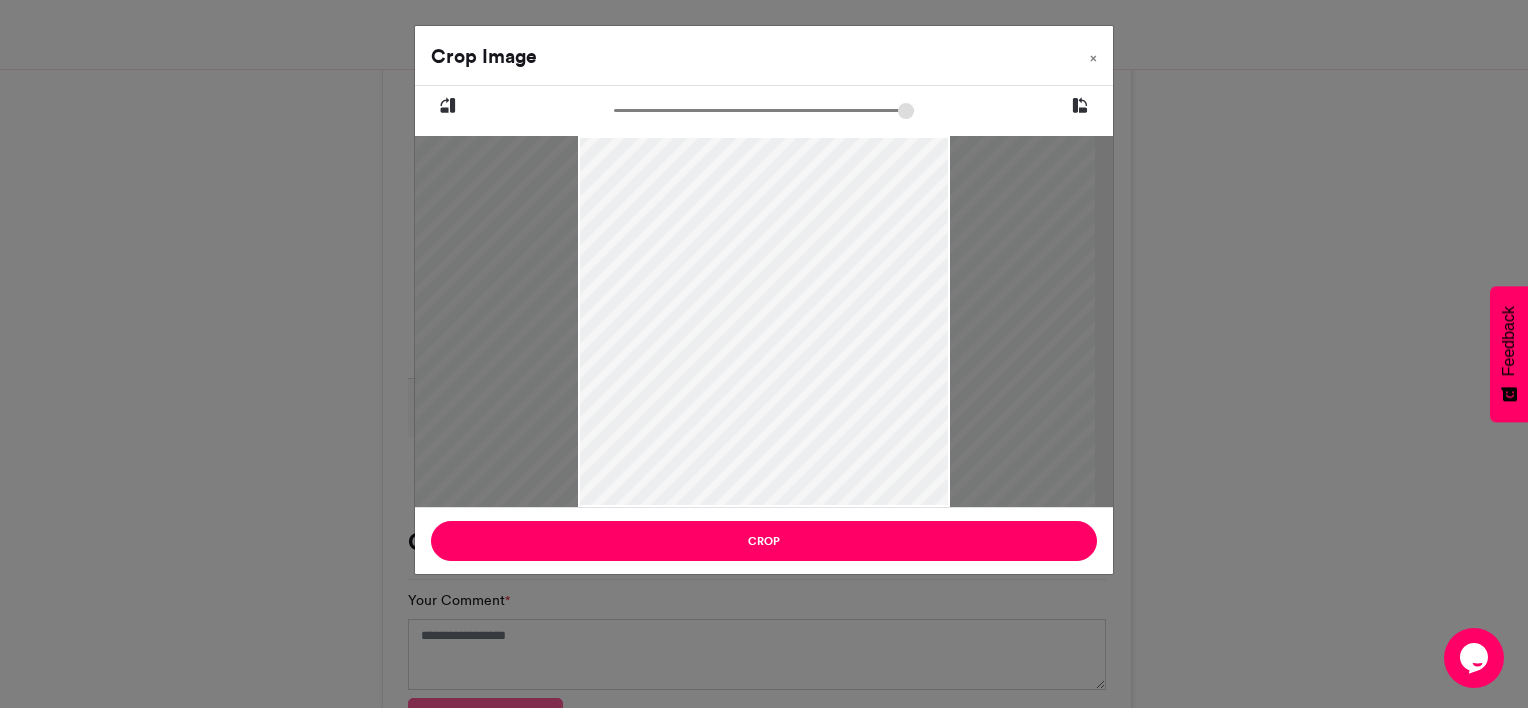 drag, startPoint x: 624, startPoint y: 106, endPoint x: 688, endPoint y: 106, distance: 64 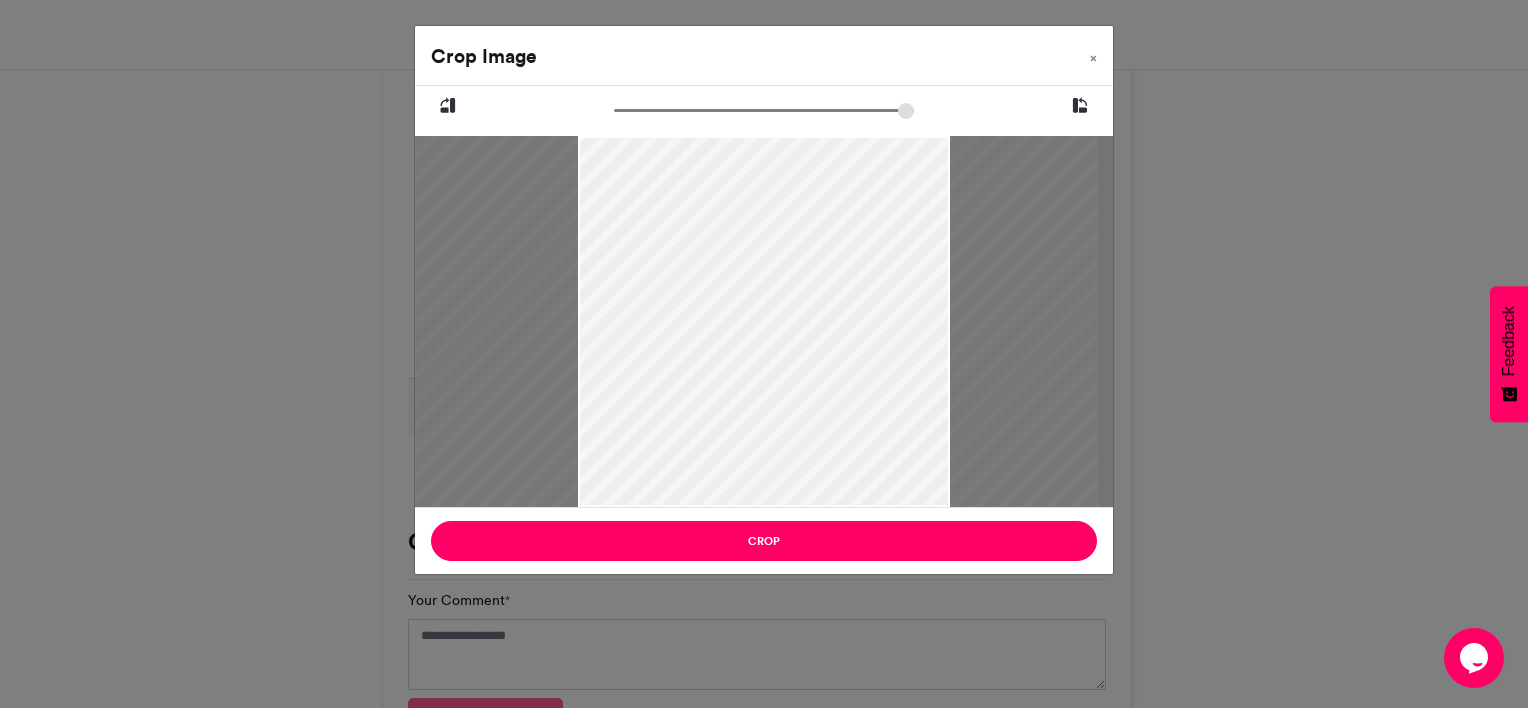 drag, startPoint x: 761, startPoint y: 260, endPoint x: 763, endPoint y: 367, distance: 107.01869 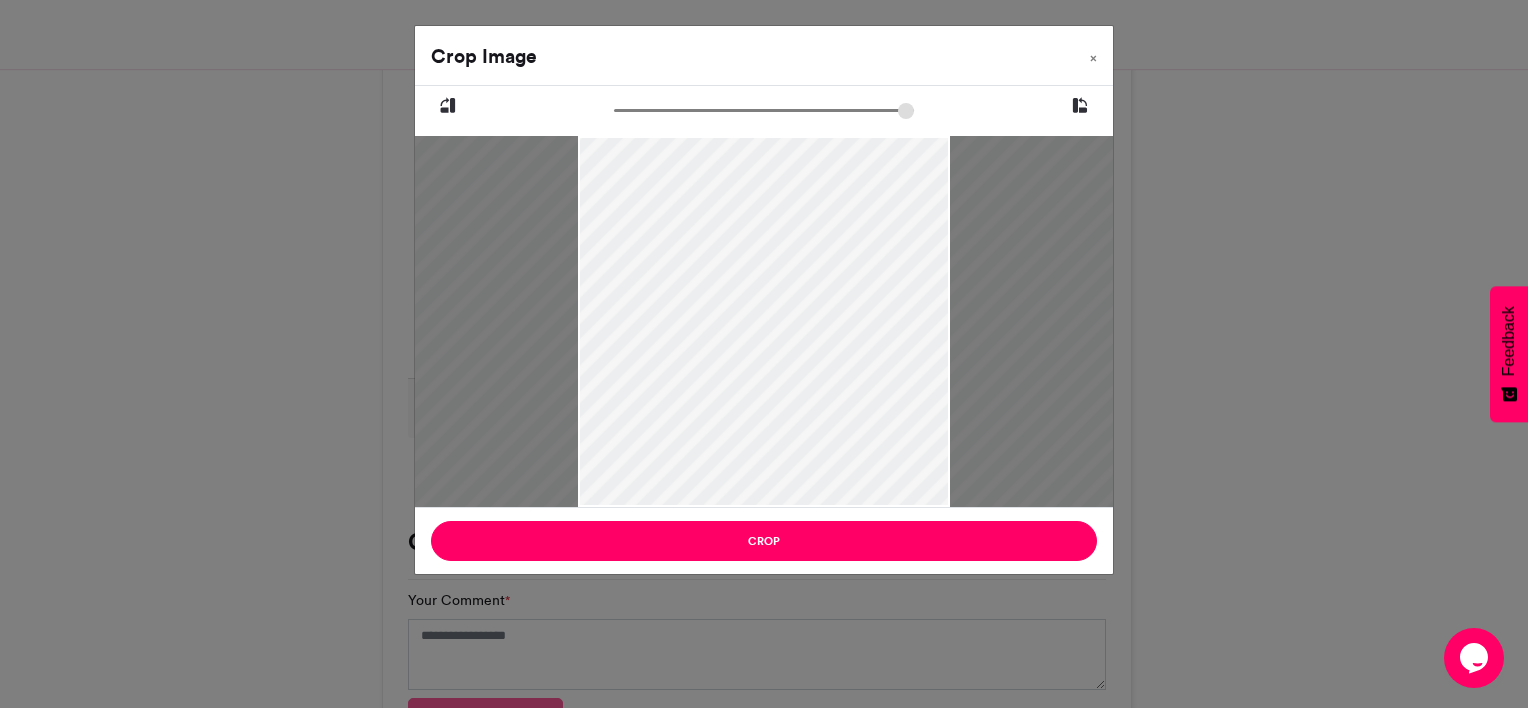 drag, startPoint x: 682, startPoint y: 109, endPoint x: 704, endPoint y: 110, distance: 22.022715 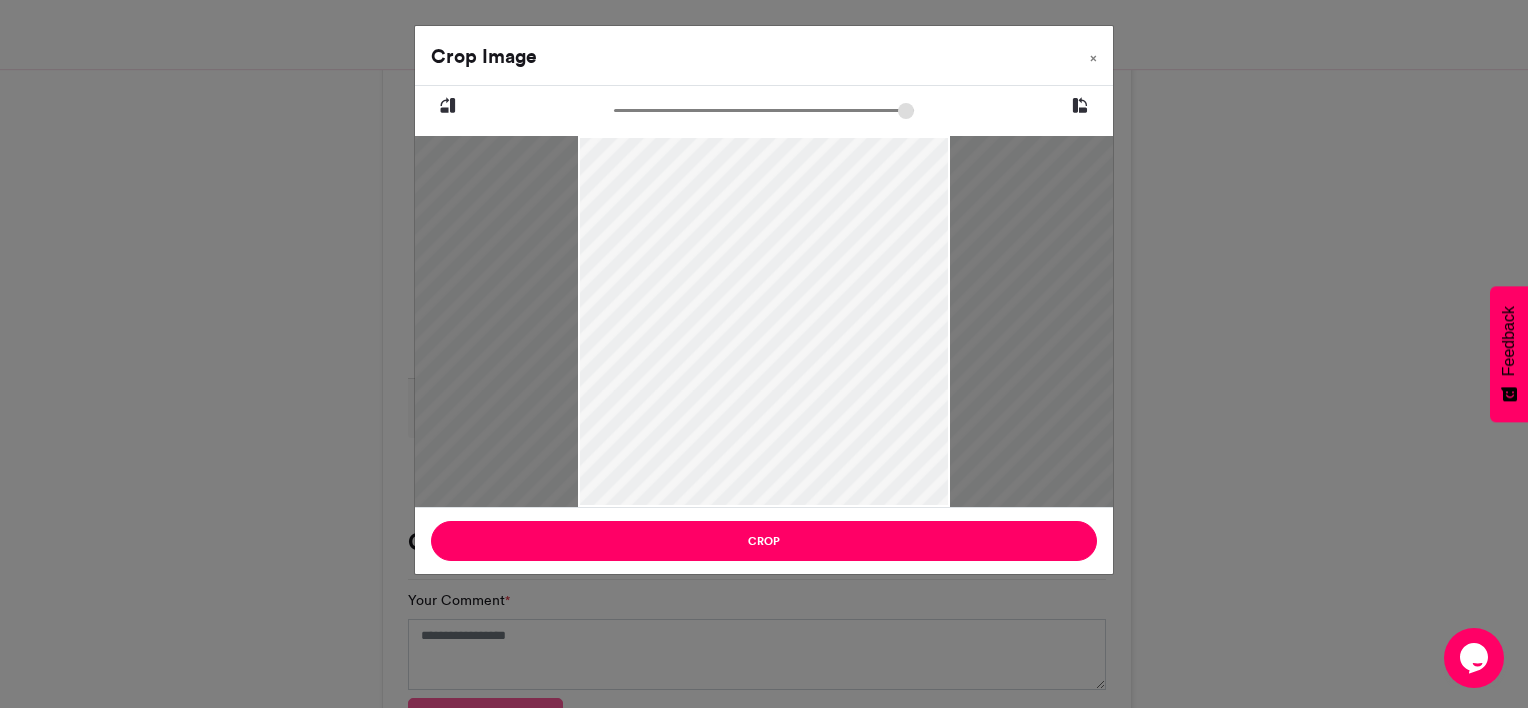 drag, startPoint x: 748, startPoint y: 272, endPoint x: 752, endPoint y: 316, distance: 44.181442 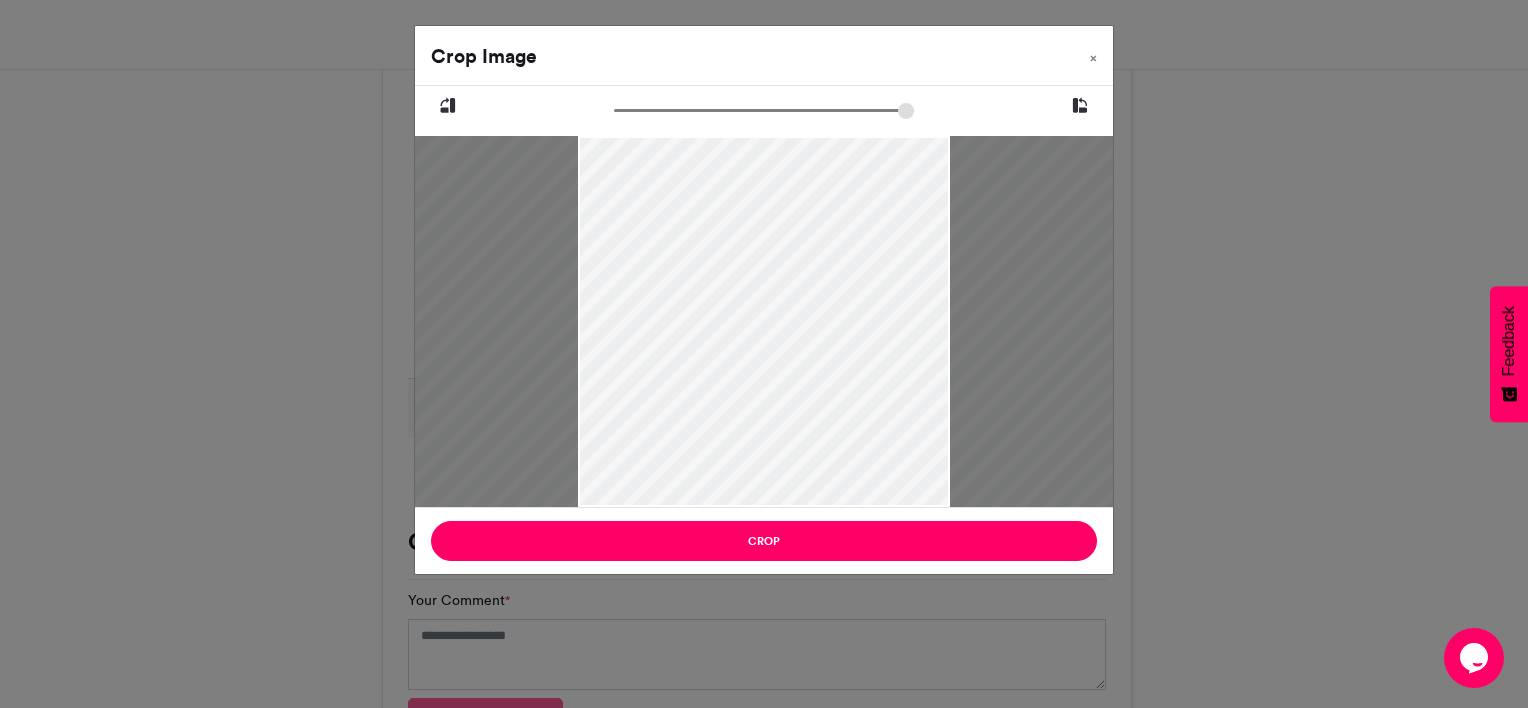 drag, startPoint x: 756, startPoint y: 290, endPoint x: 757, endPoint y: 318, distance: 28.01785 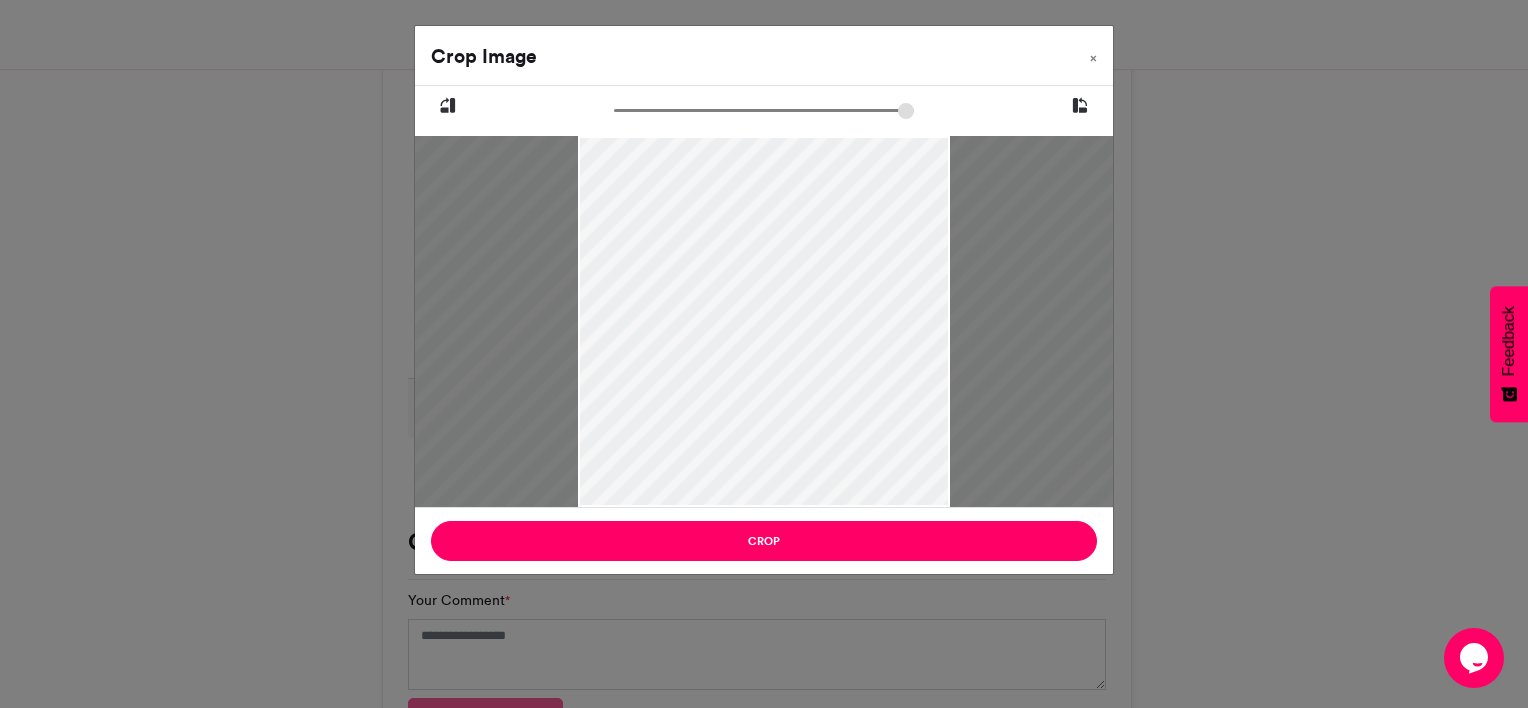 drag, startPoint x: 696, startPoint y: 112, endPoint x: 724, endPoint y: 115, distance: 28.160255 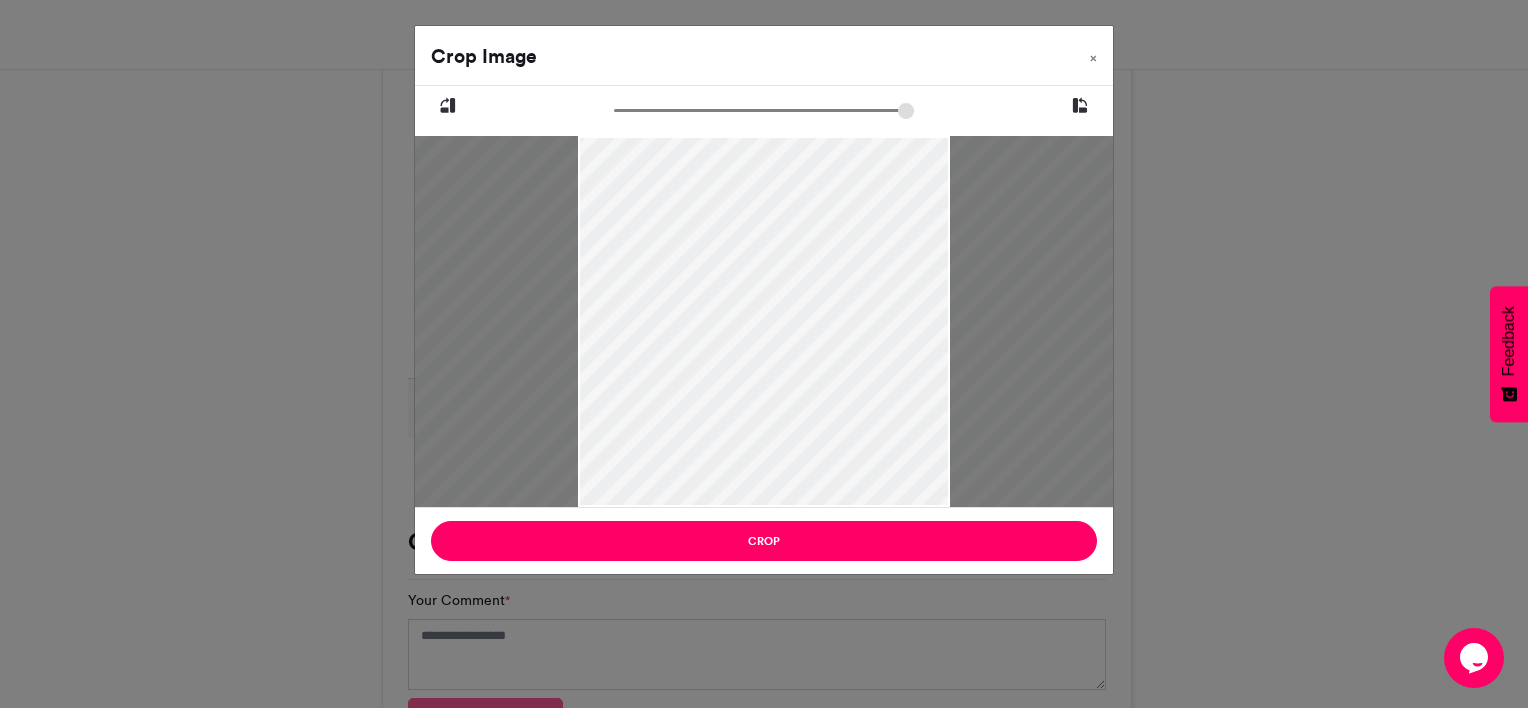 drag, startPoint x: 775, startPoint y: 250, endPoint x: 784, endPoint y: 291, distance: 41.976185 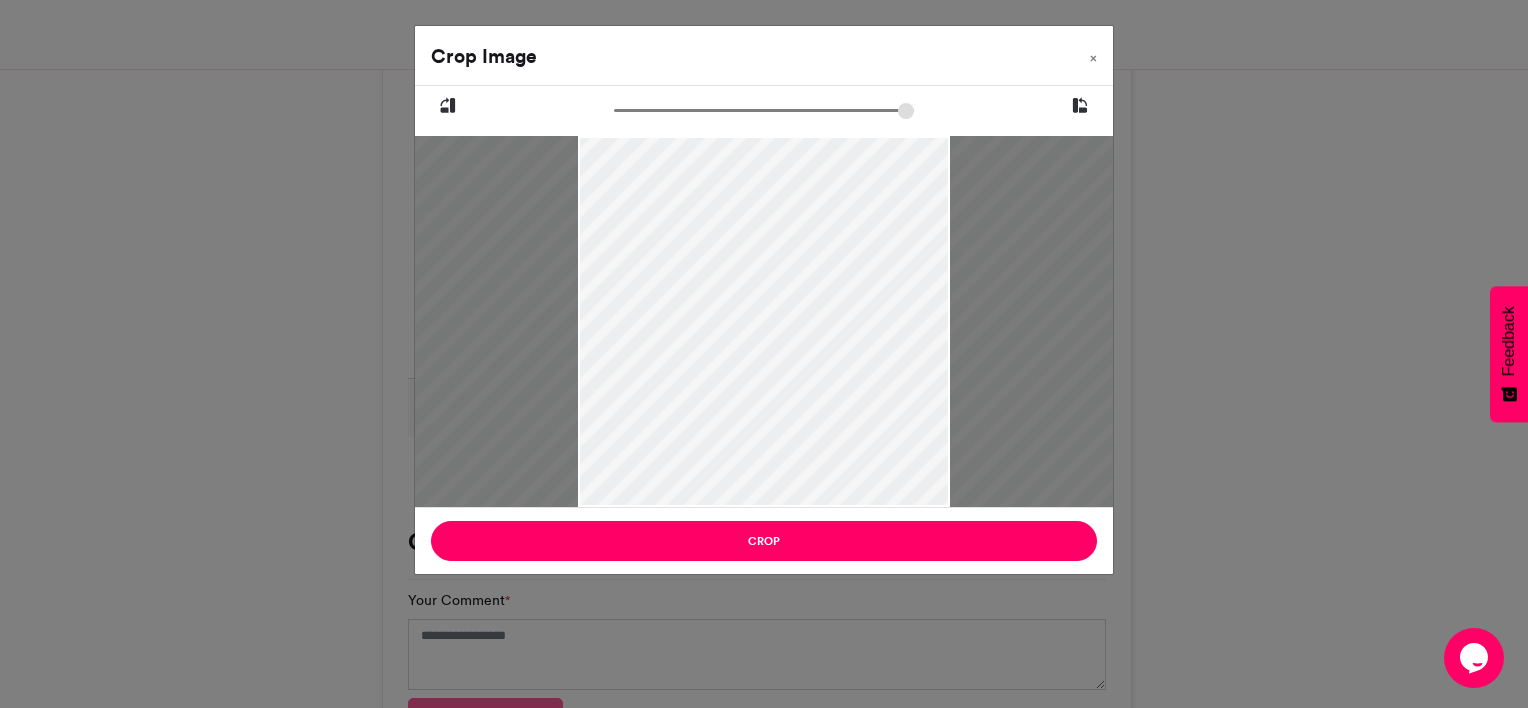 drag, startPoint x: 756, startPoint y: 174, endPoint x: 760, endPoint y: 212, distance: 38.209946 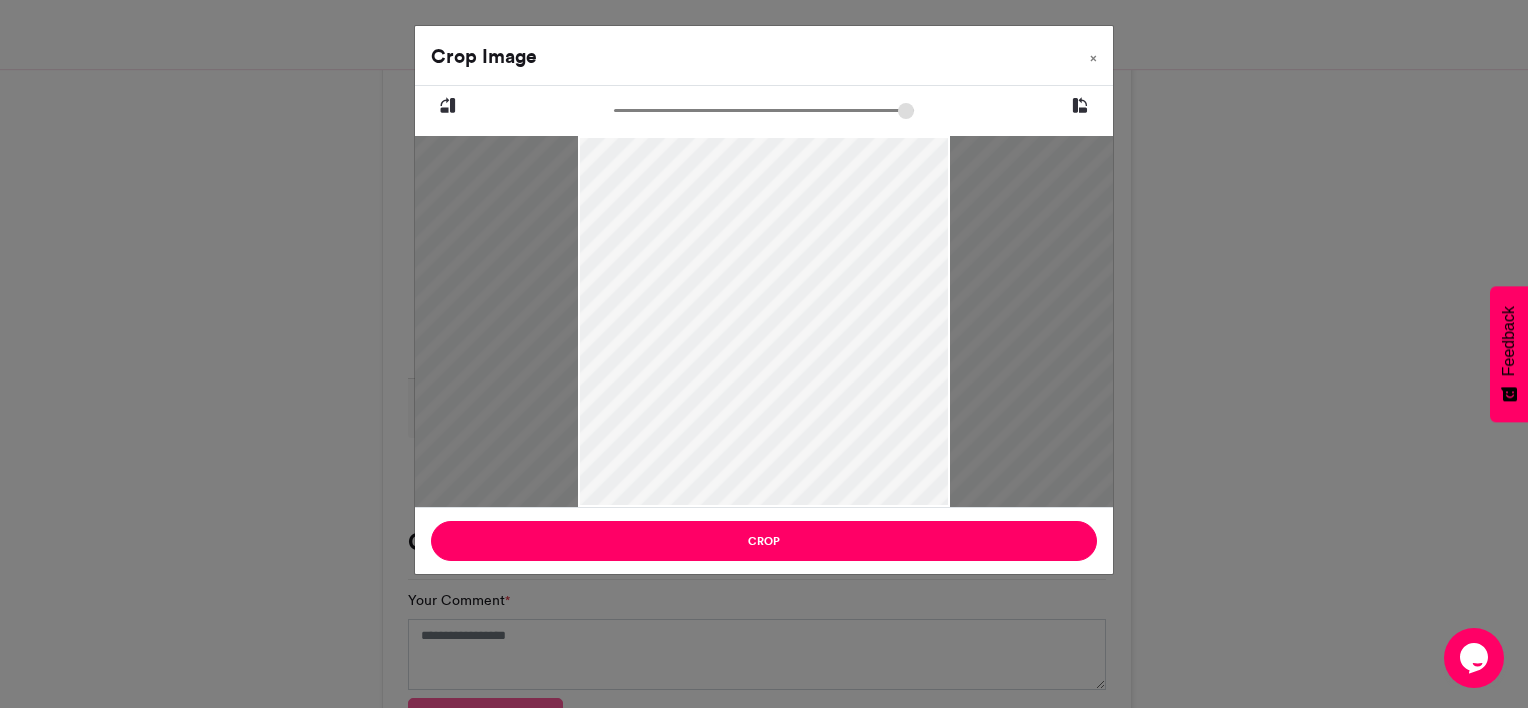 drag, startPoint x: 725, startPoint y: 103, endPoint x: 737, endPoint y: 110, distance: 13.892444 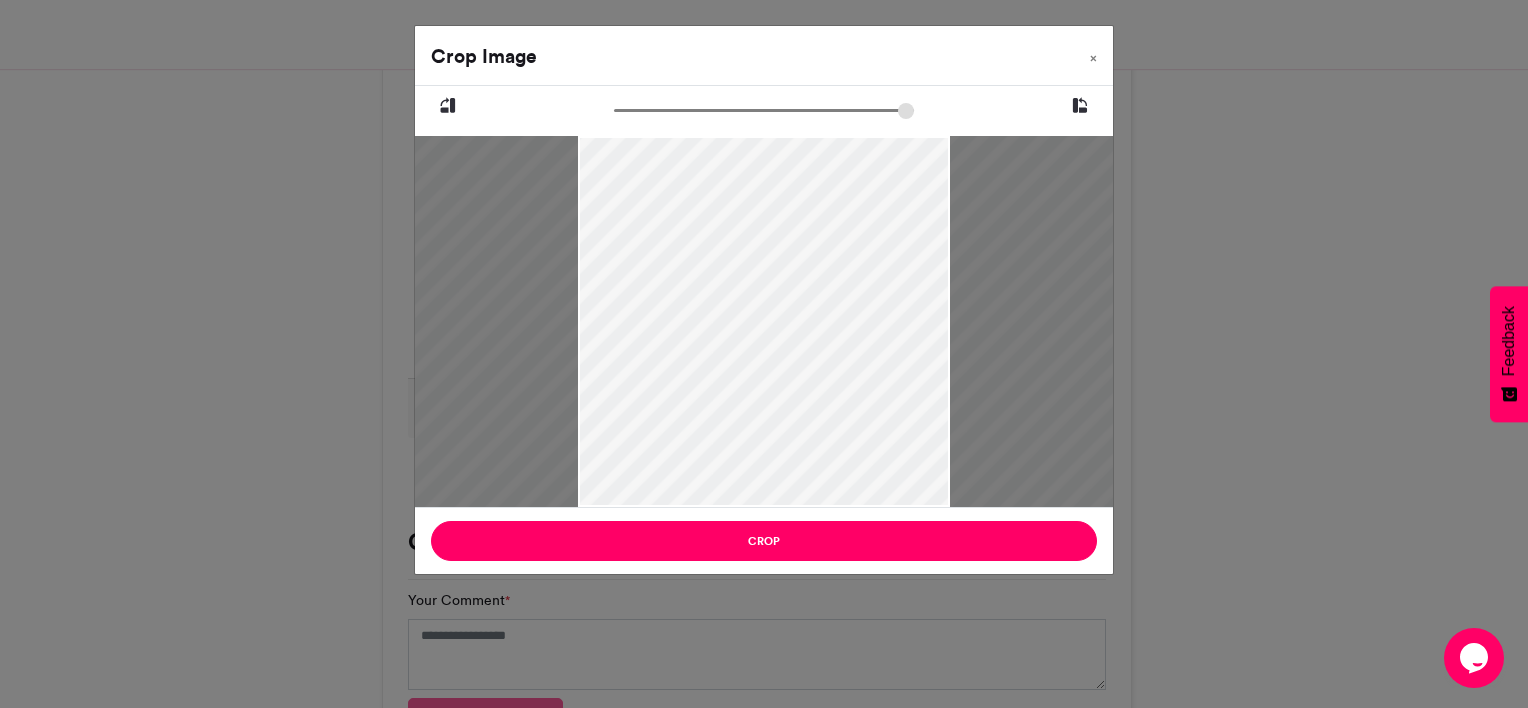 drag, startPoint x: 784, startPoint y: 230, endPoint x: 784, endPoint y: 281, distance: 51 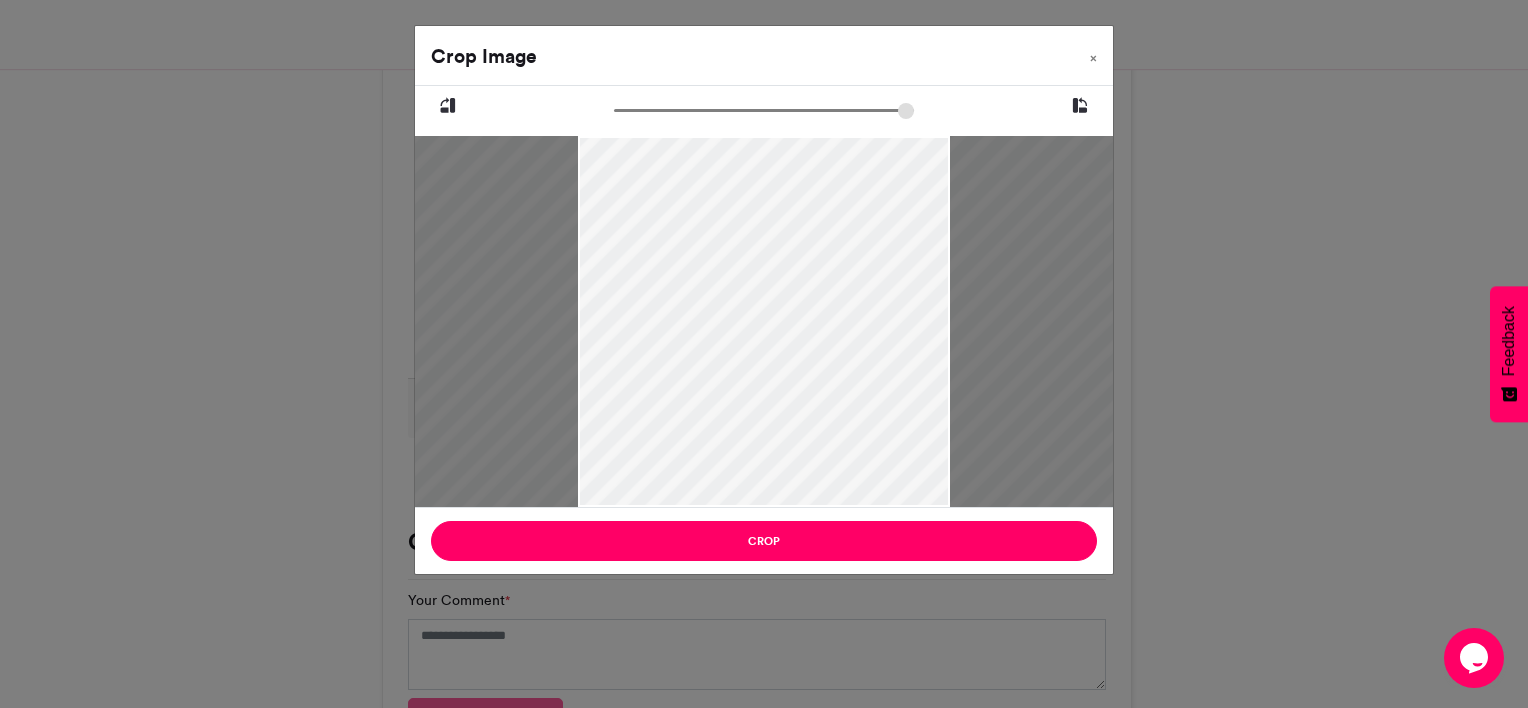 click at bounding box center [706, 466] 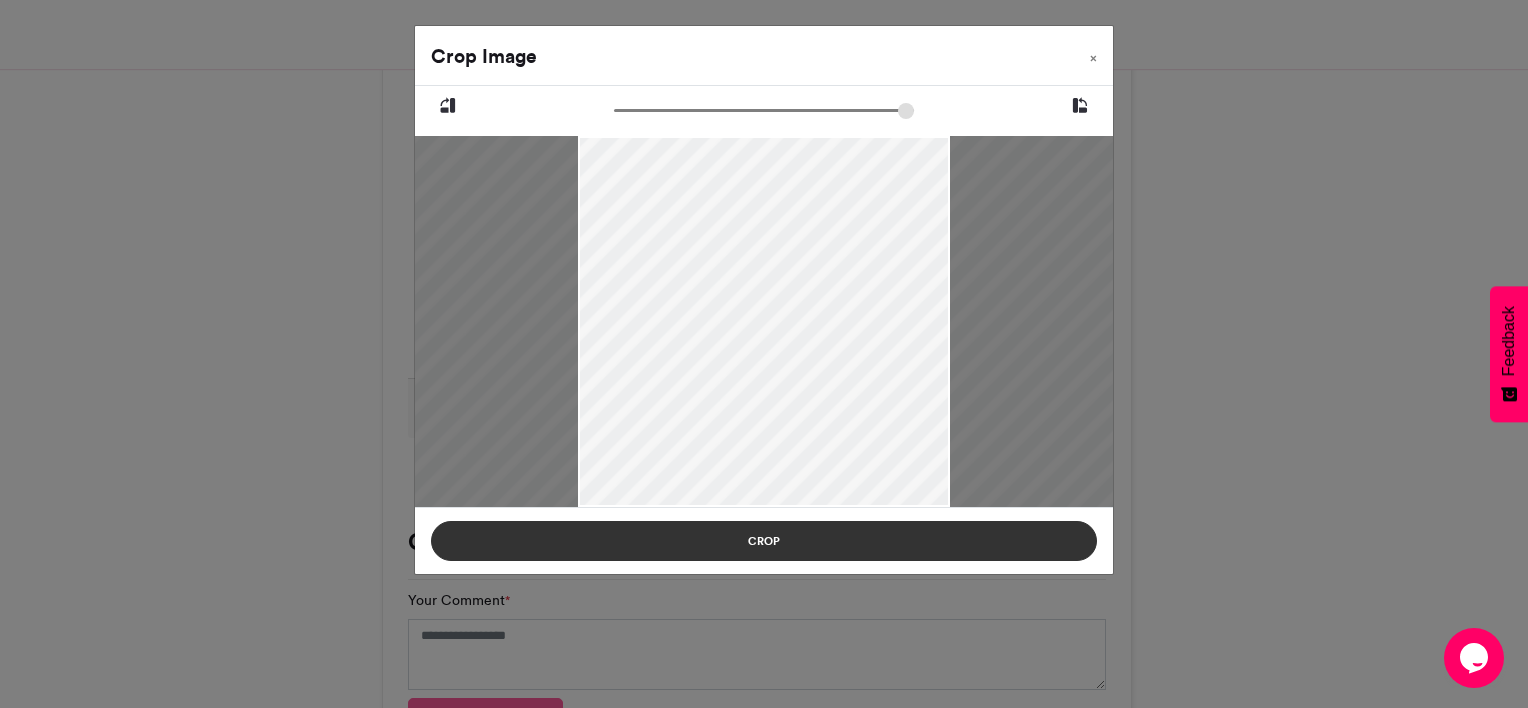 click on "Crop" at bounding box center [764, 541] 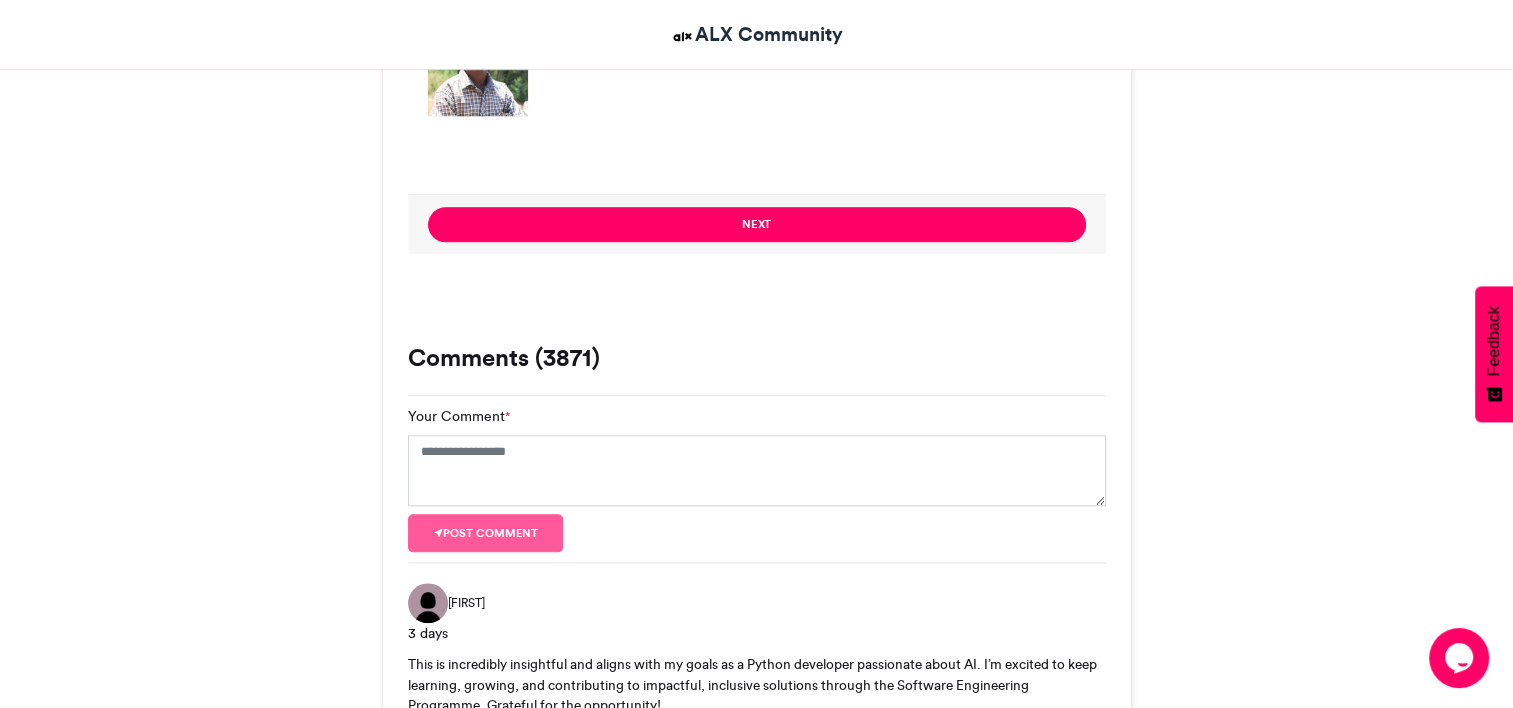 scroll, scrollTop: 2080, scrollLeft: 0, axis: vertical 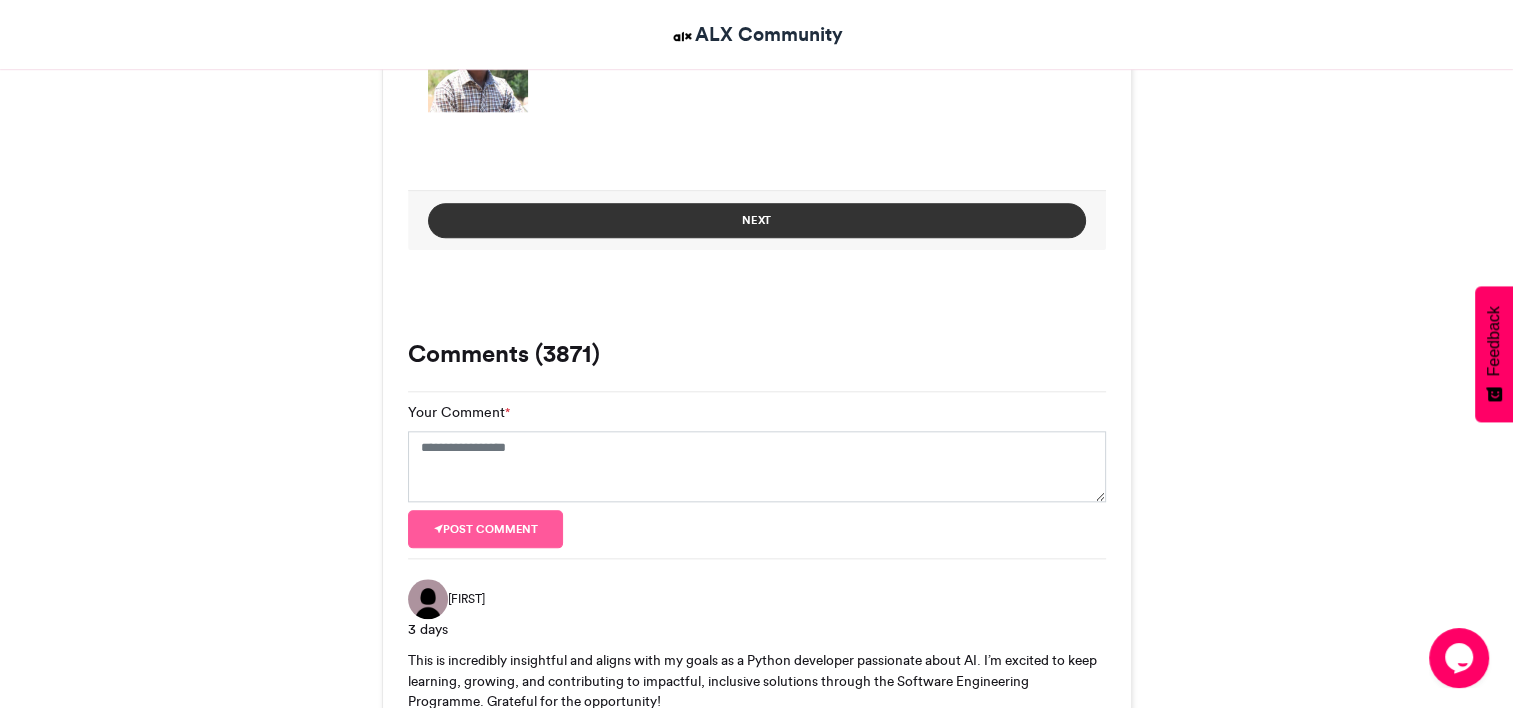 click on "Next" at bounding box center (757, 220) 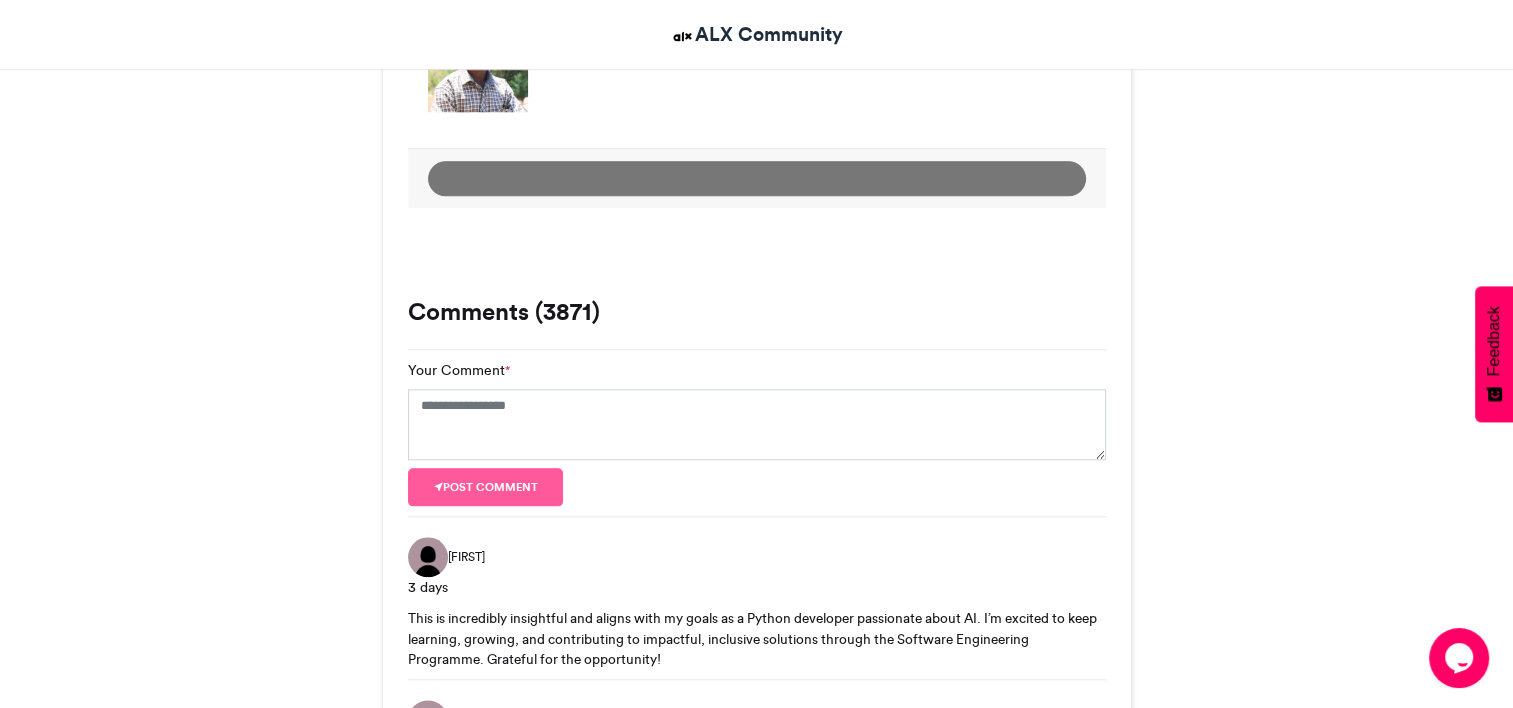 scroll, scrollTop: 1230, scrollLeft: 0, axis: vertical 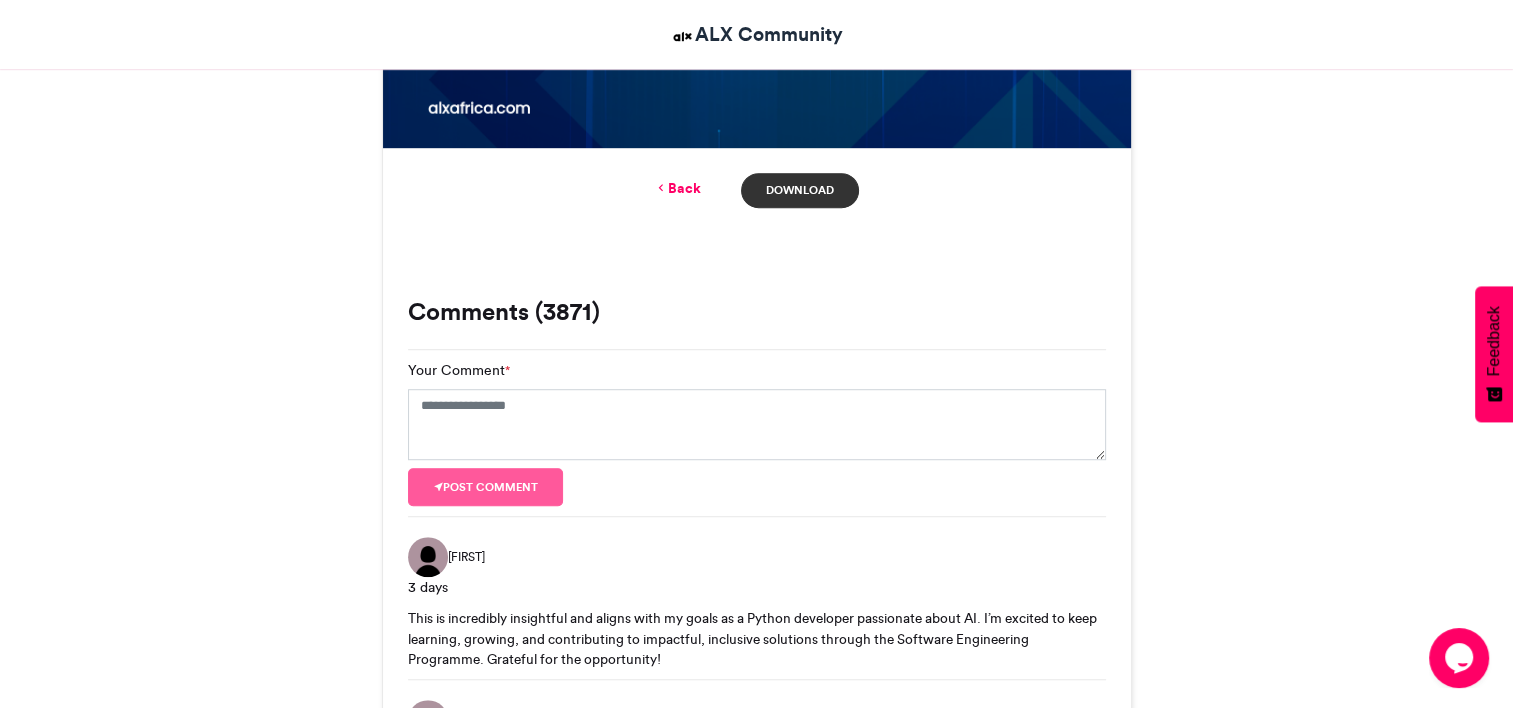 click on "Download" at bounding box center (799, 190) 